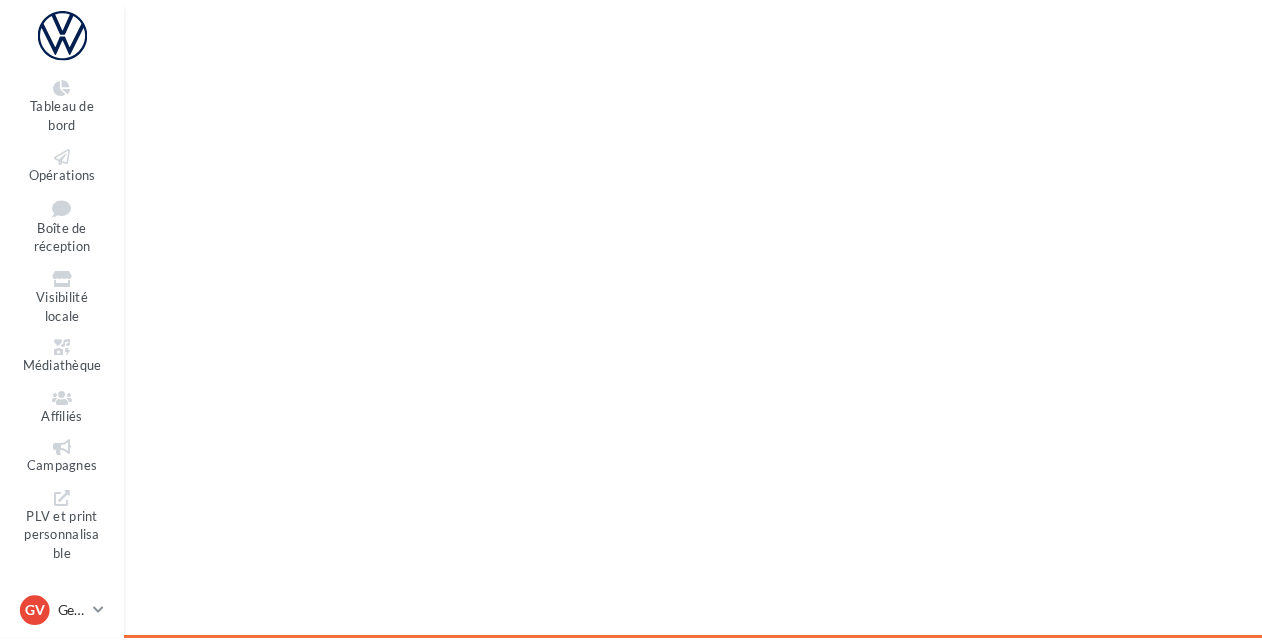 scroll, scrollTop: 0, scrollLeft: 0, axis: both 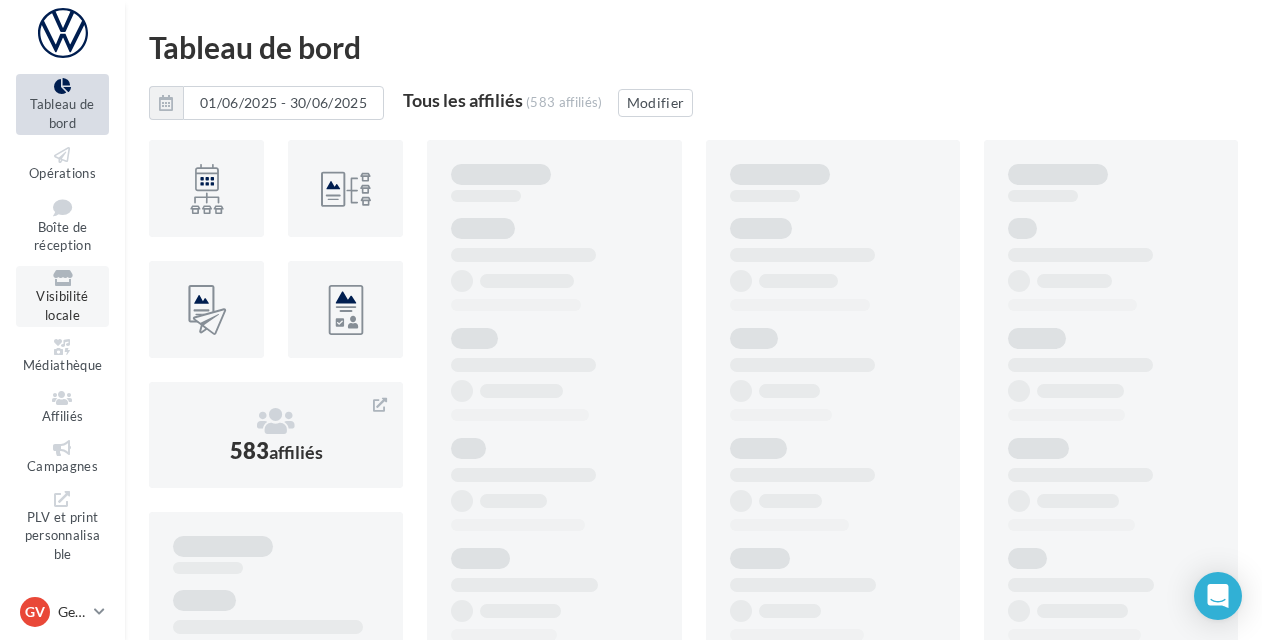 drag, startPoint x: 68, startPoint y: 340, endPoint x: 78, endPoint y: 319, distance: 23.259407 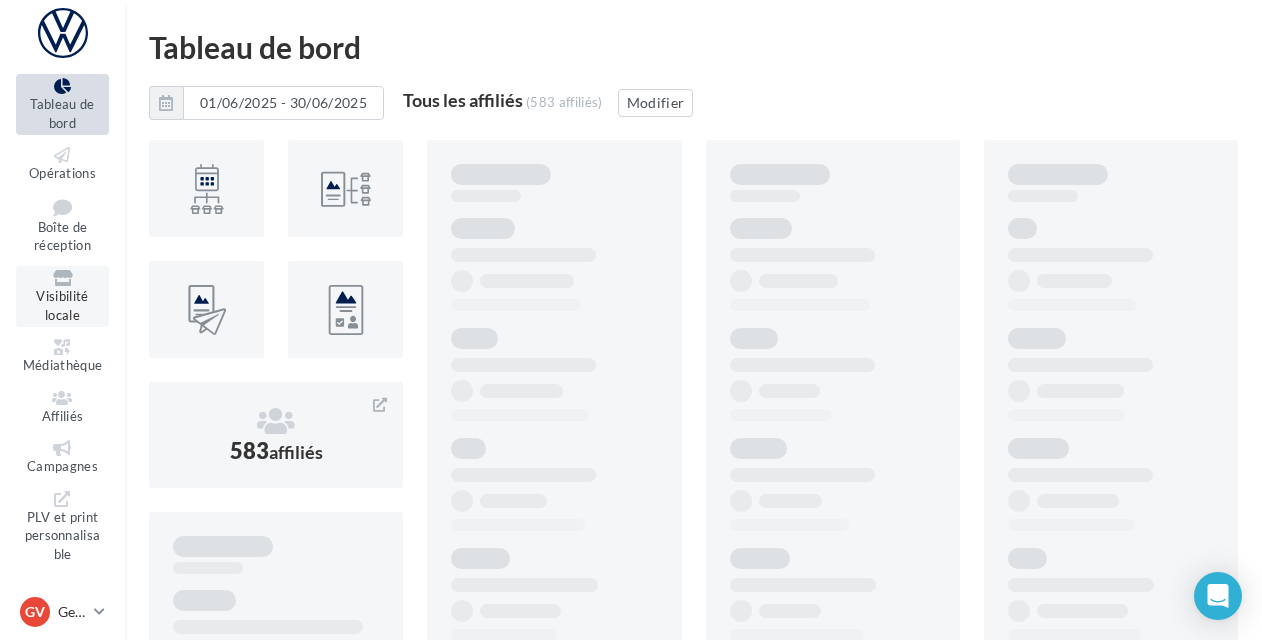 click at bounding box center (62, 347) 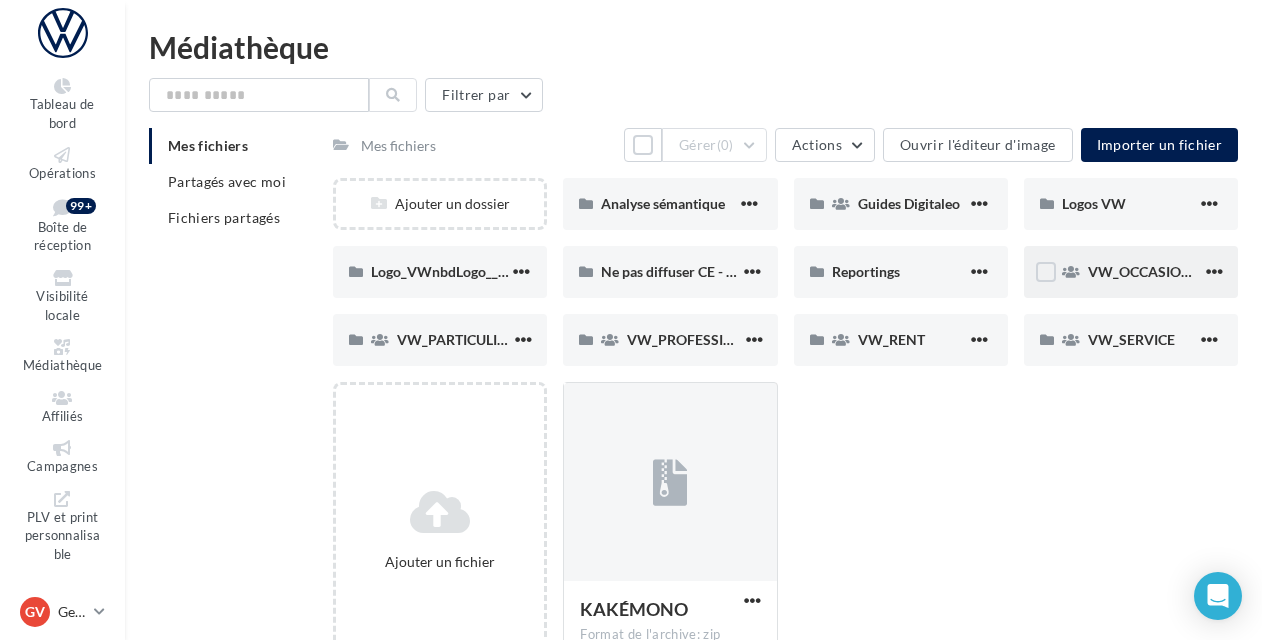click on "VW_OCCASIONS_GARANTIES" at bounding box center [668, 204] 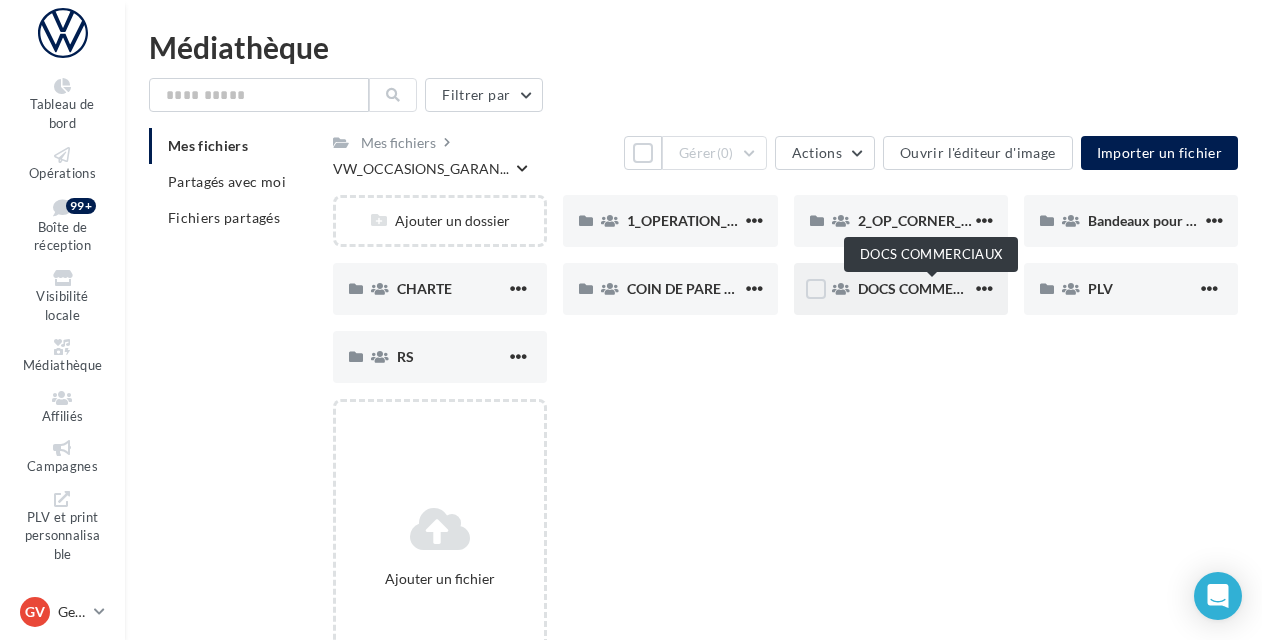 click on "DOCS COMMERCIAUX" at bounding box center [931, 288] 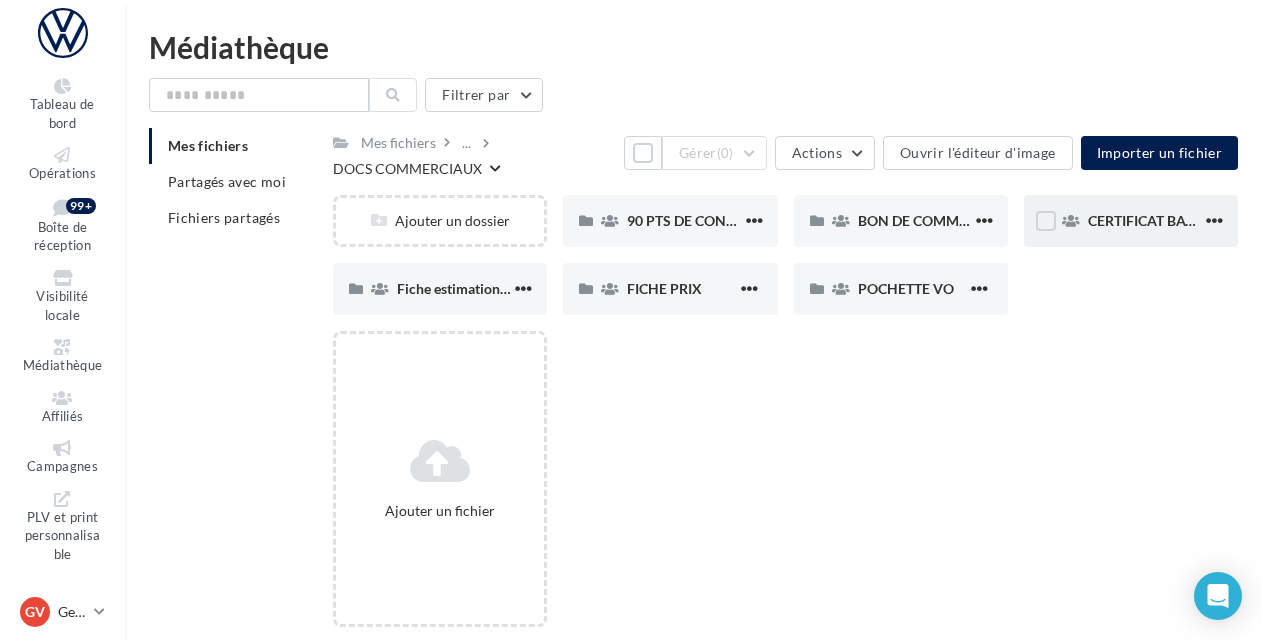 click on "CERTIFICAT BATTERIE" at bounding box center (670, 221) 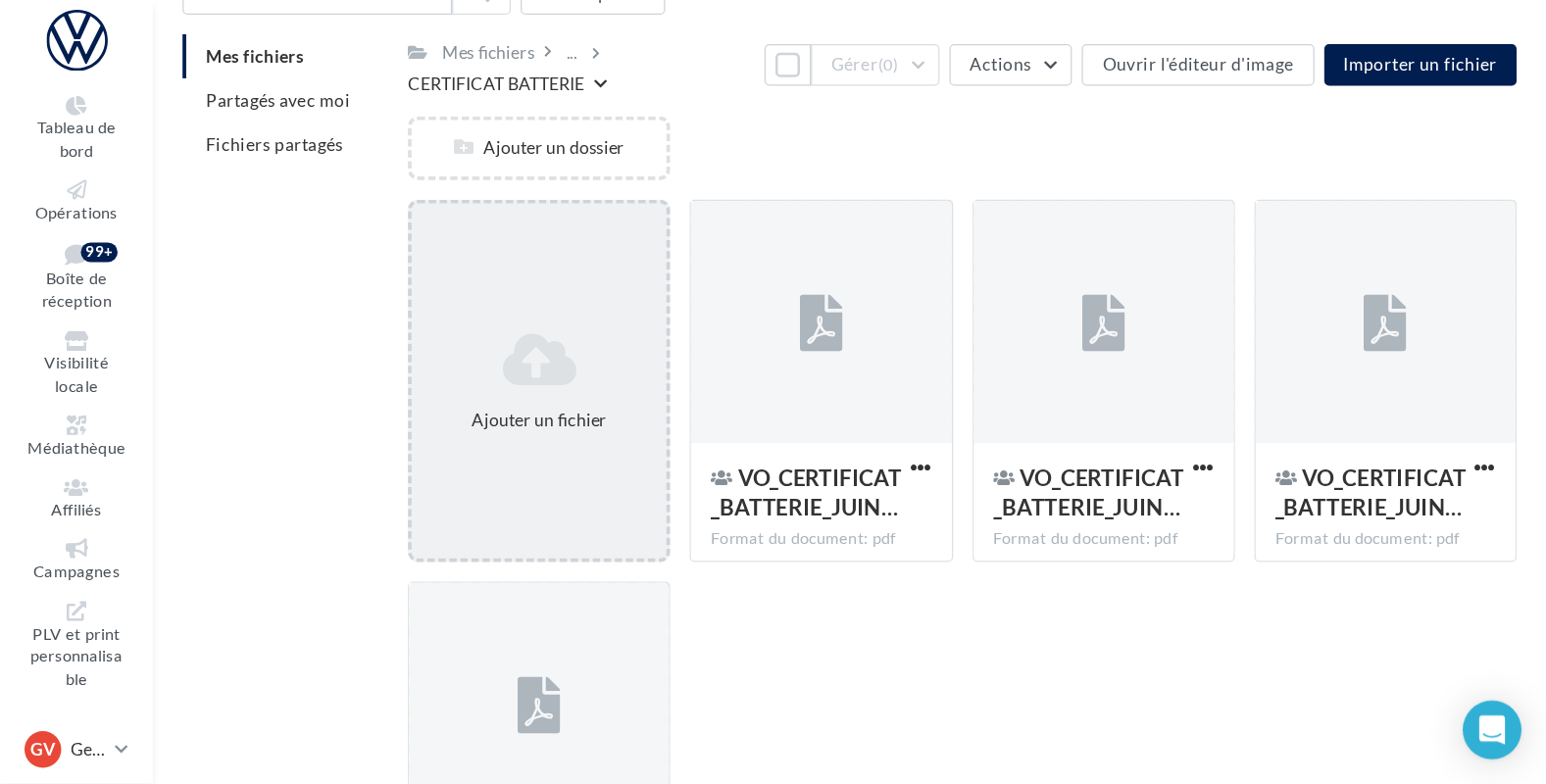 scroll, scrollTop: 30, scrollLeft: 0, axis: vertical 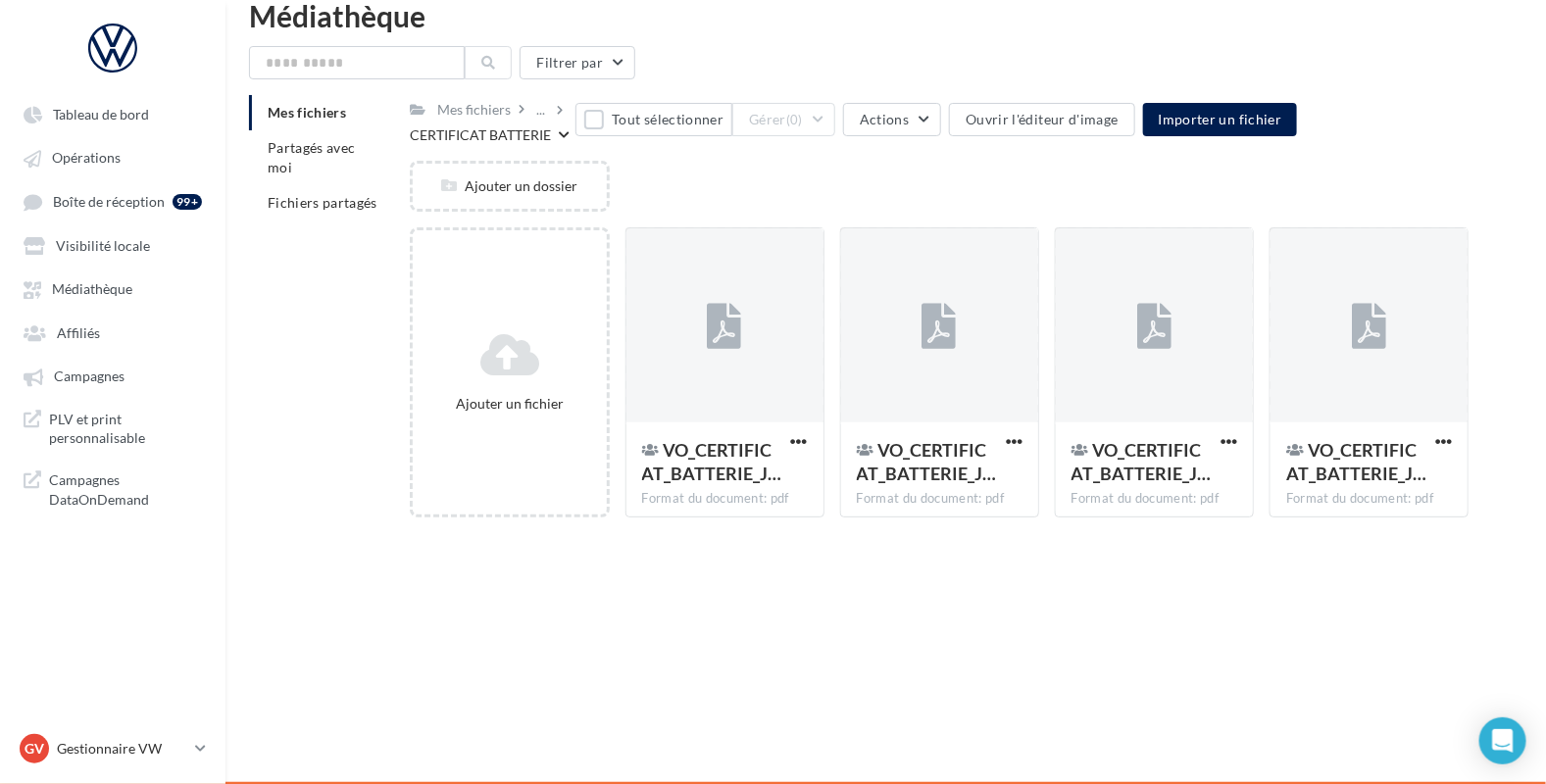 click on "Mes fichiers" at bounding box center [307, 112] 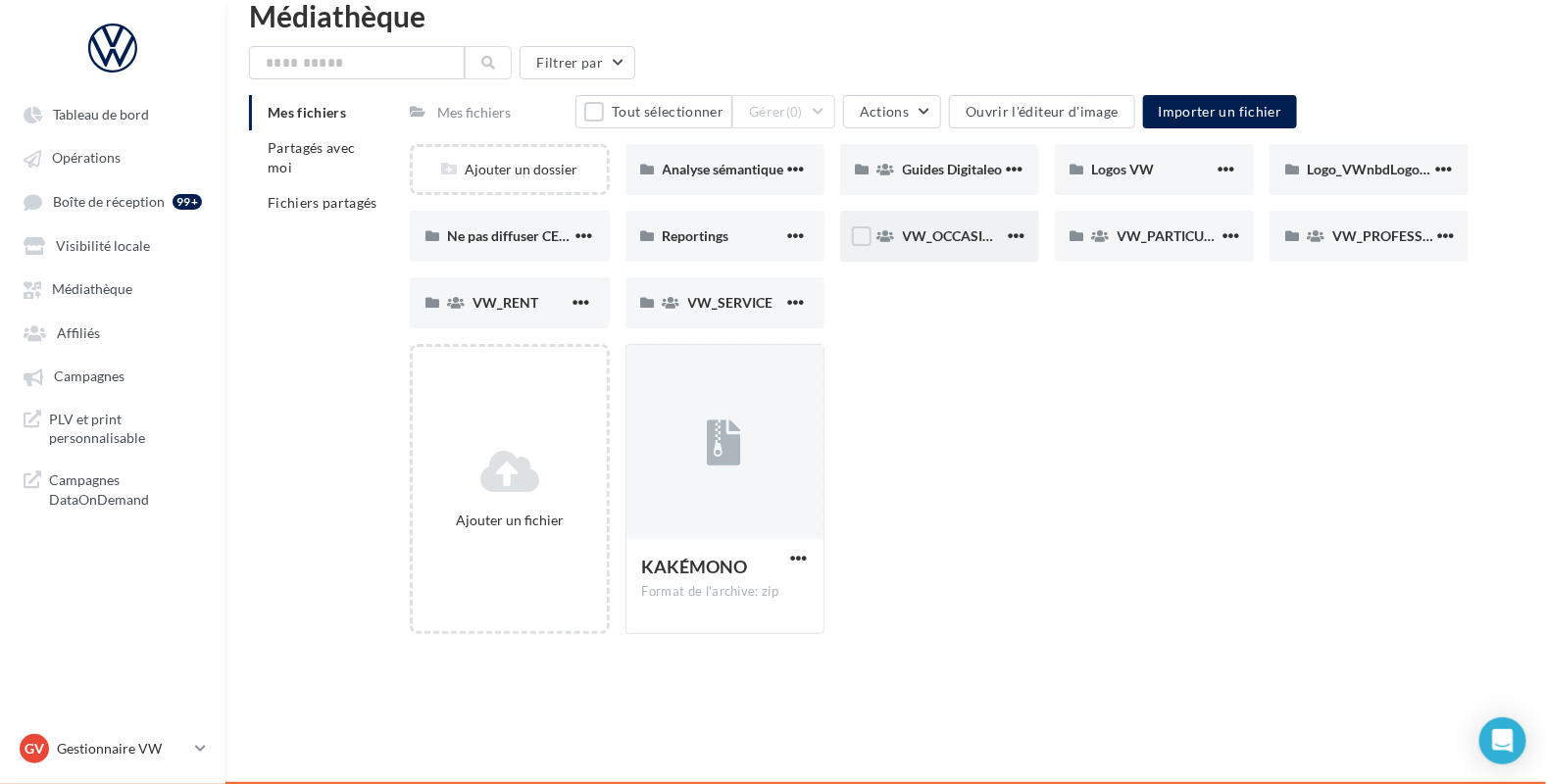 click at bounding box center [796, 171] 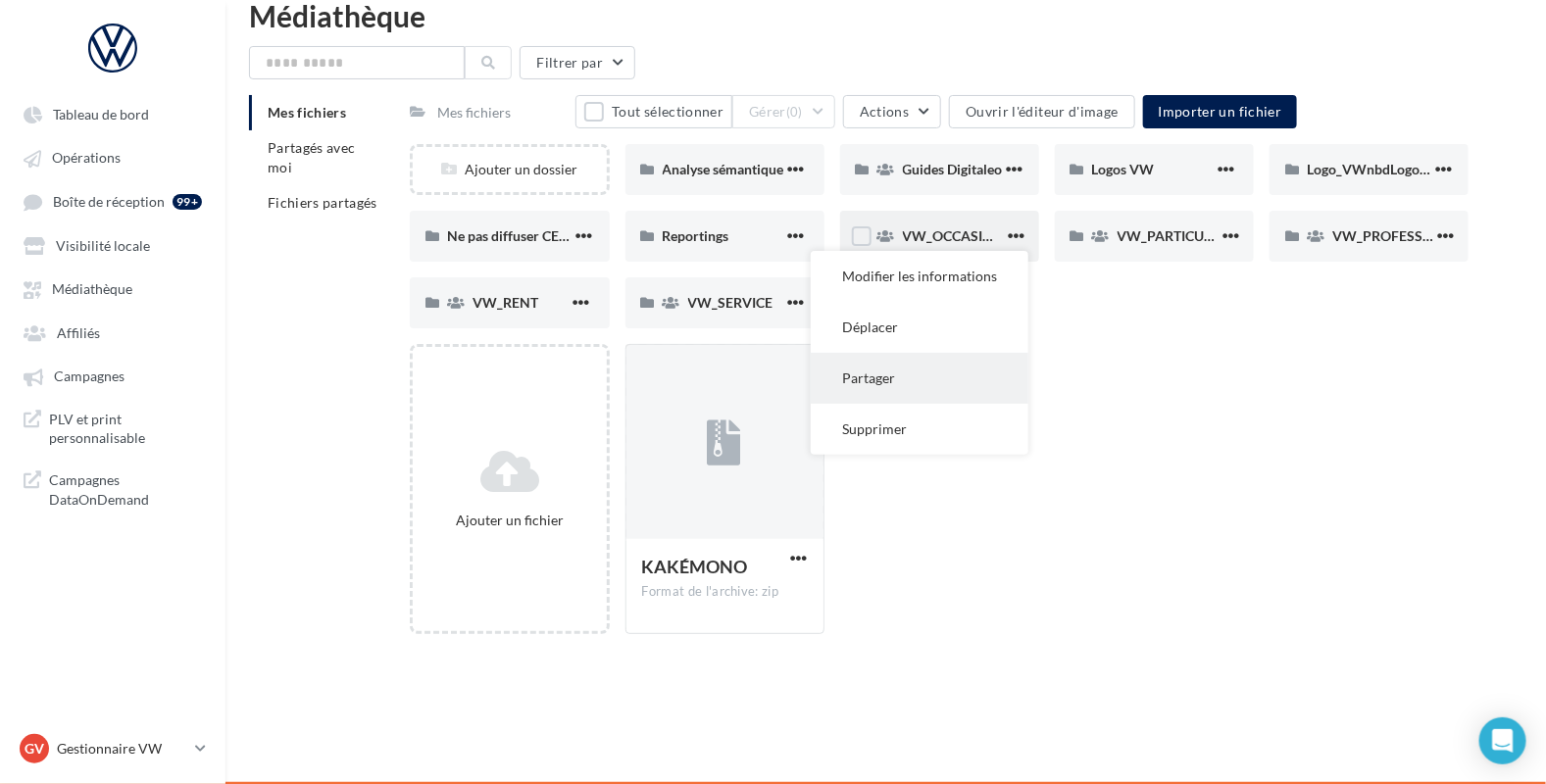 click on "Partager" at bounding box center [920, 276] 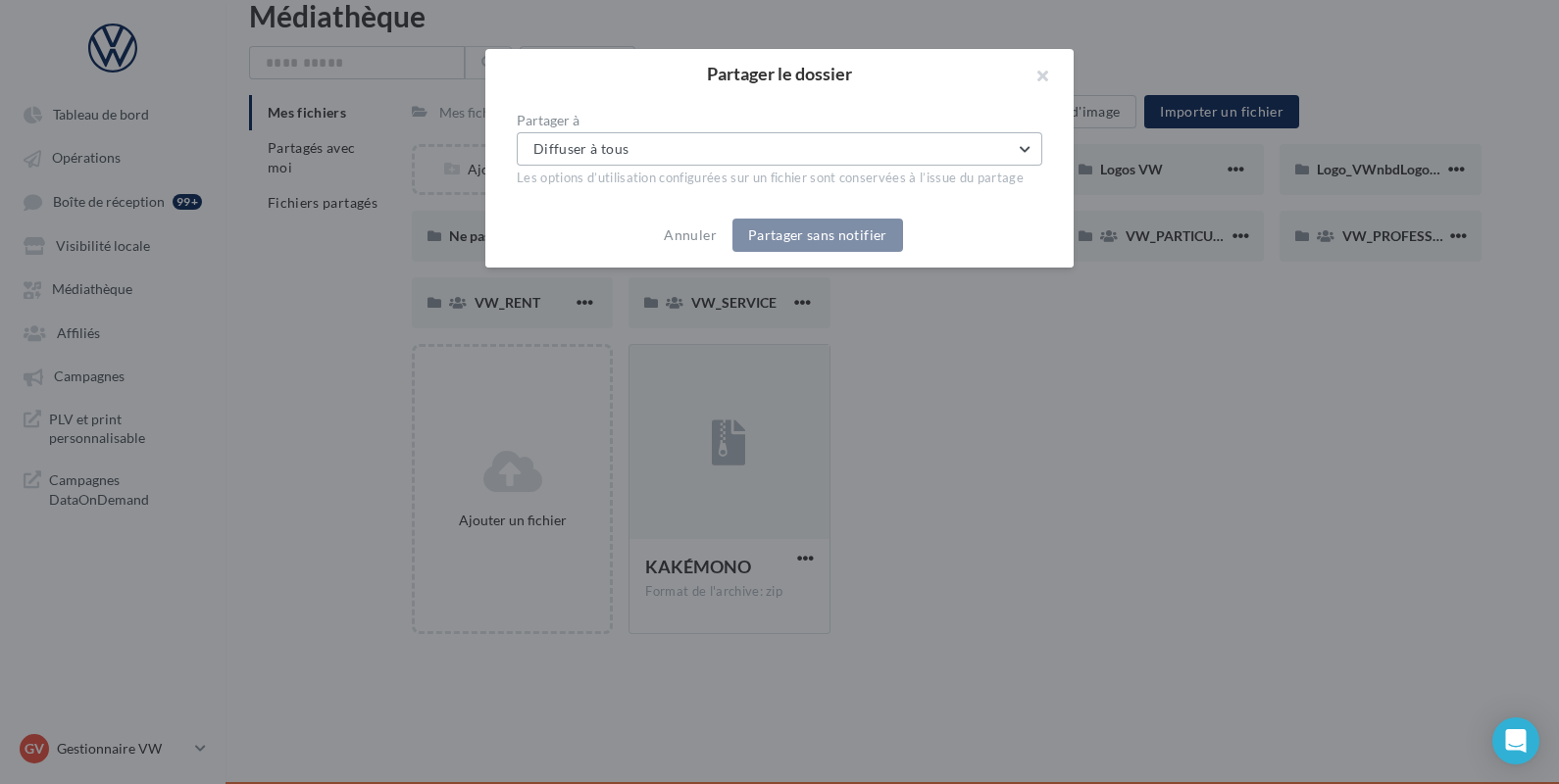 click on "Diffuser à tous" at bounding box center (780, 149) 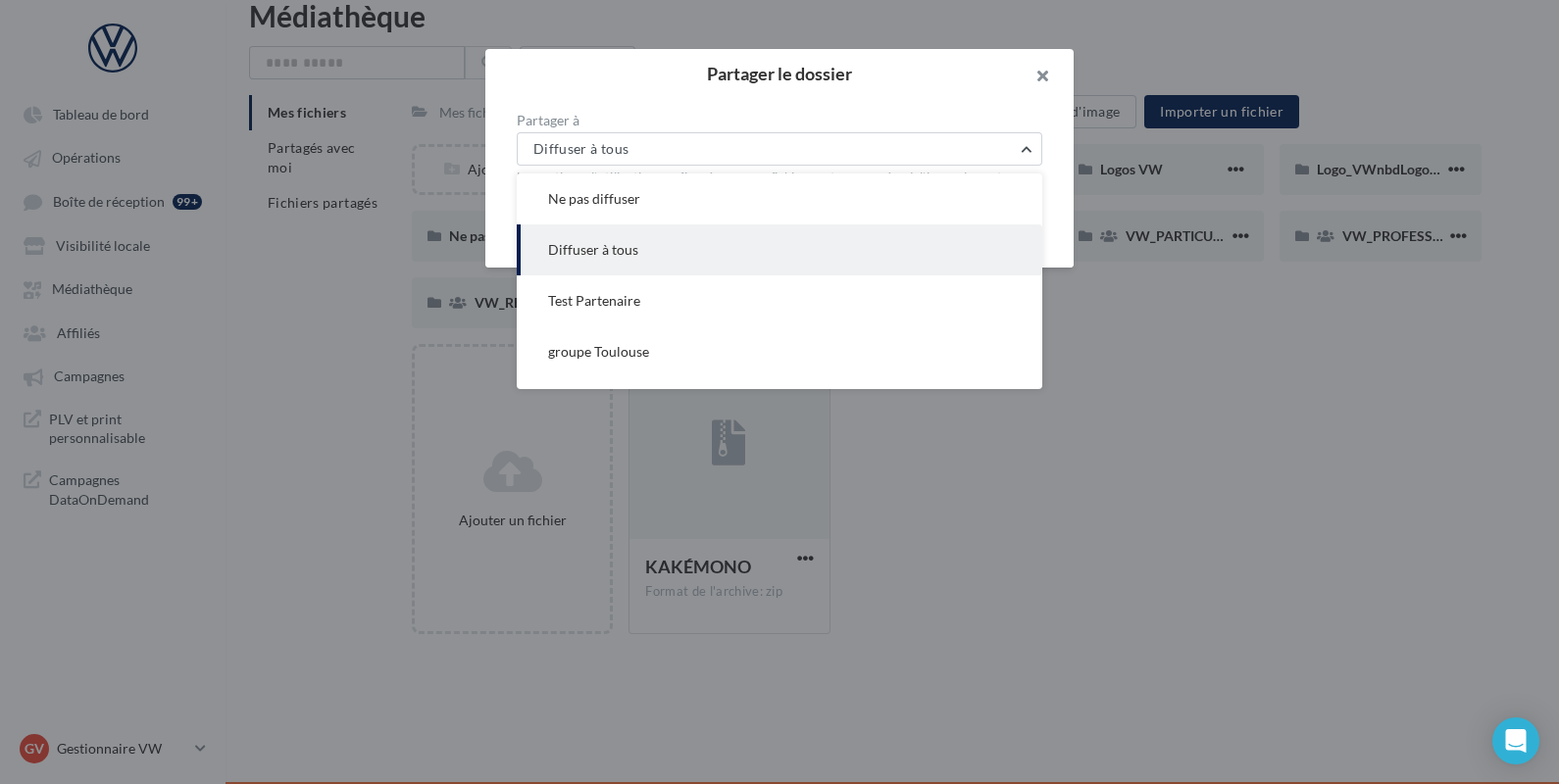 click at bounding box center (1034, 78) 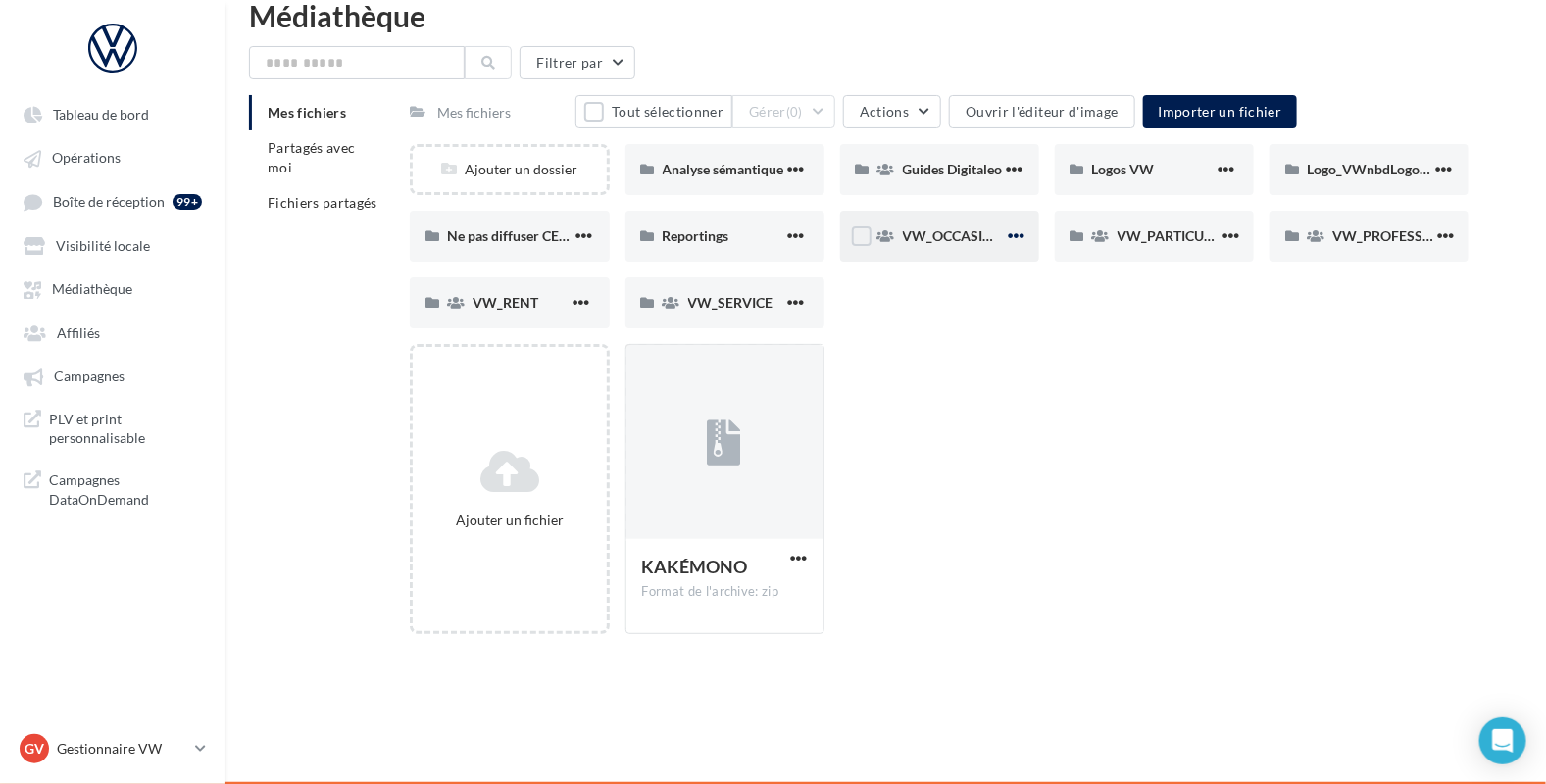 click at bounding box center [796, 169] 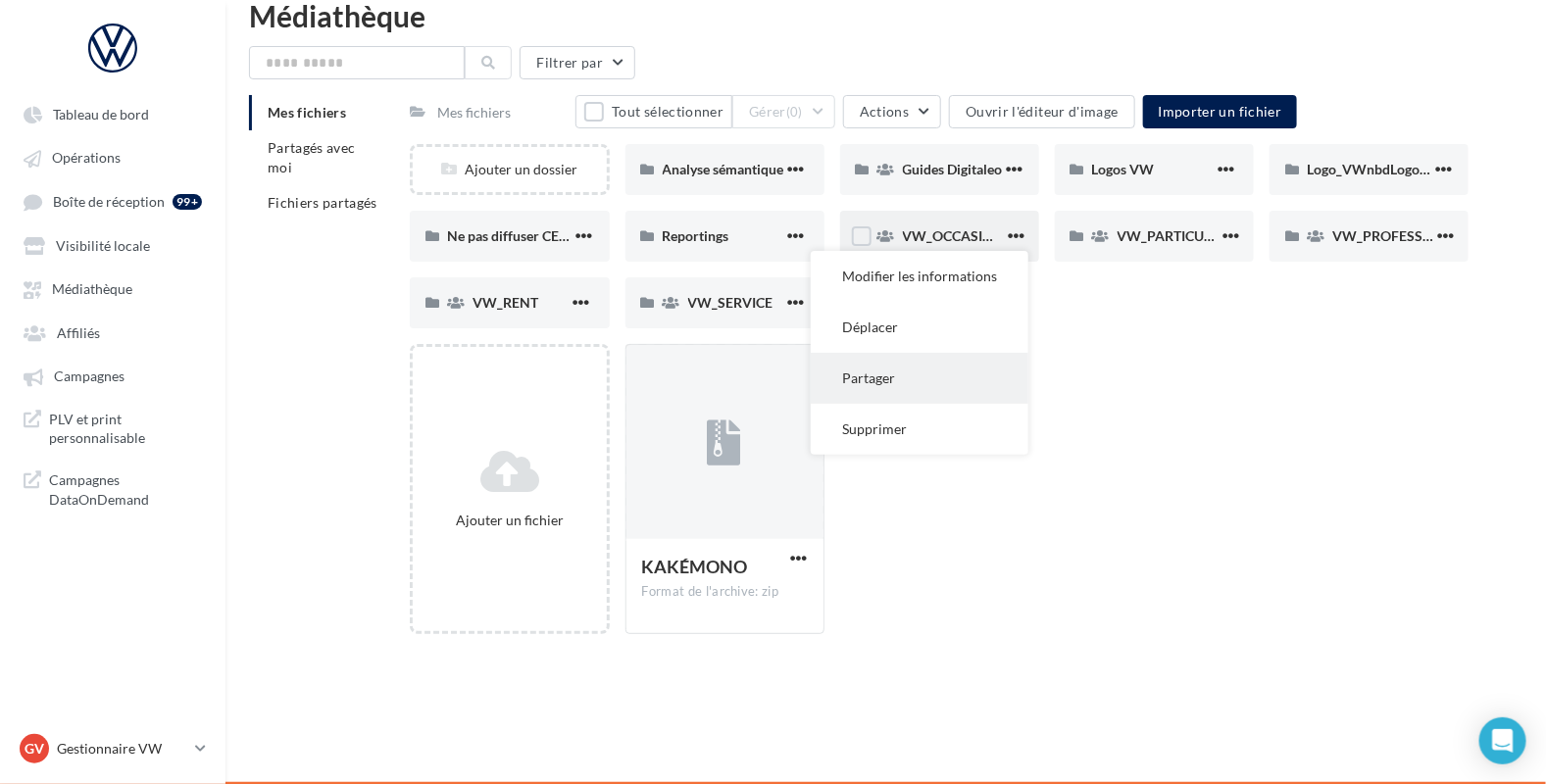click on "Partager" at bounding box center (920, 276) 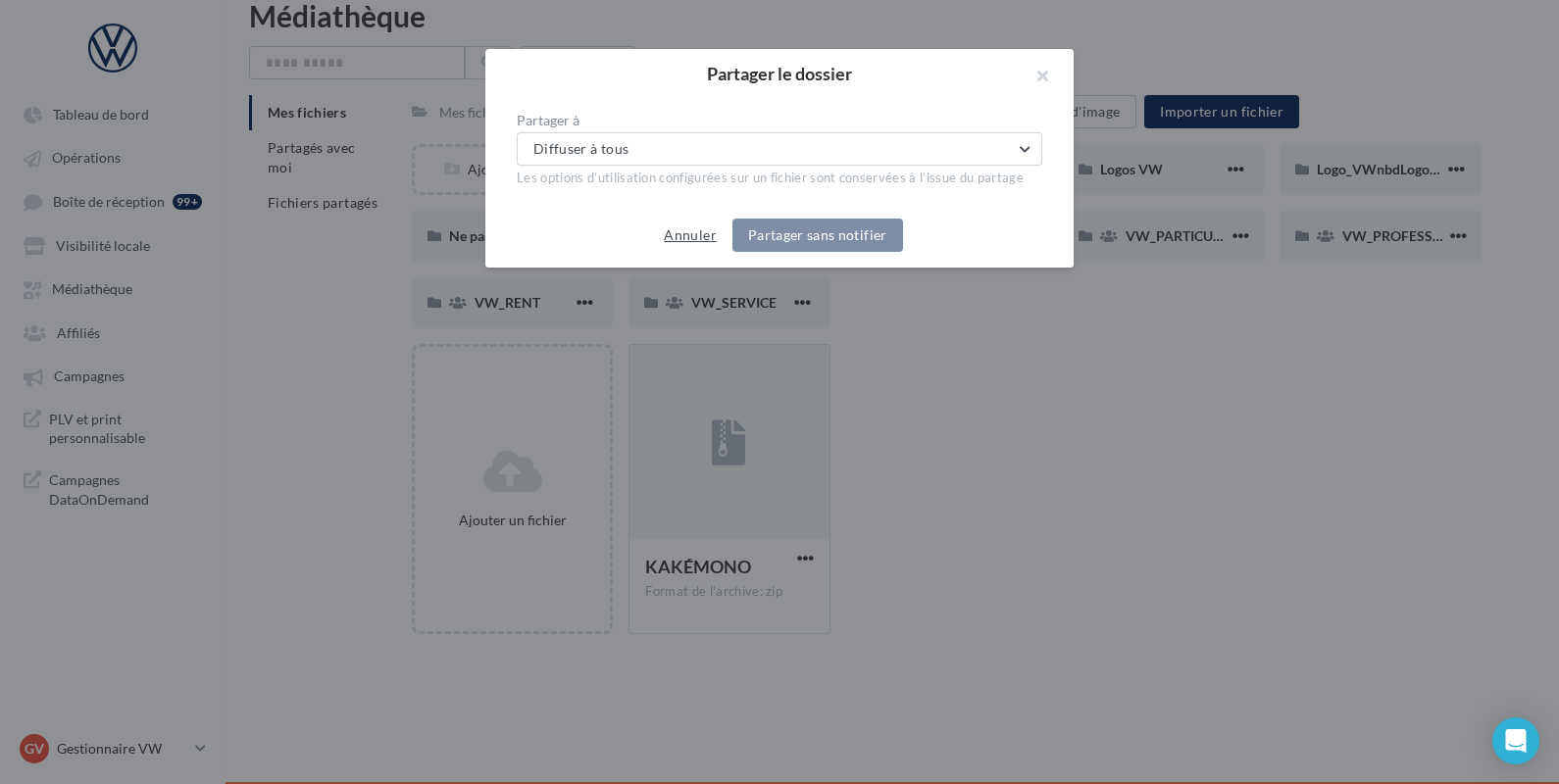 click on "Annuler" at bounding box center (689, 235) 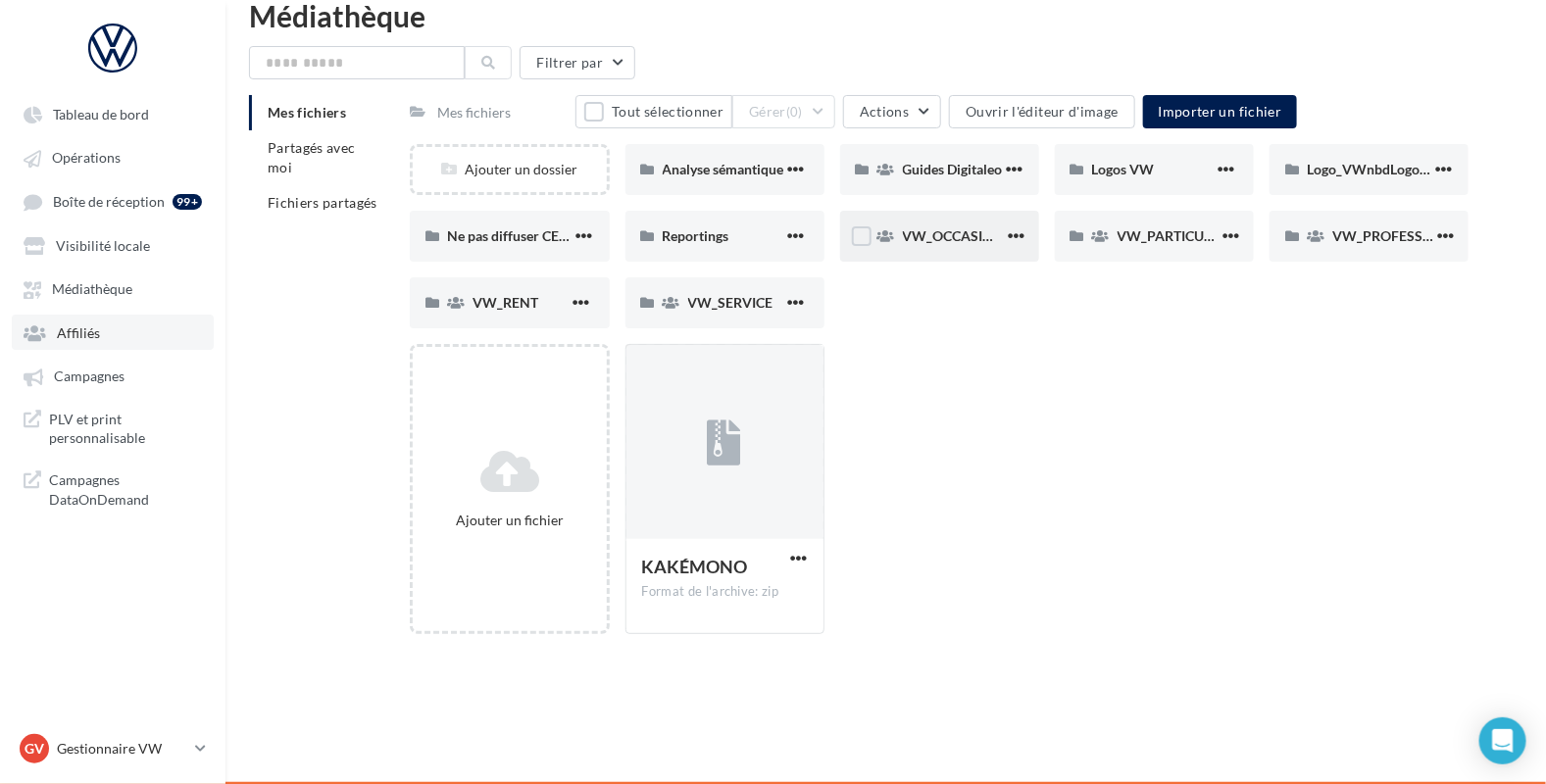 click on "Affiliés" at bounding box center (113, 332) 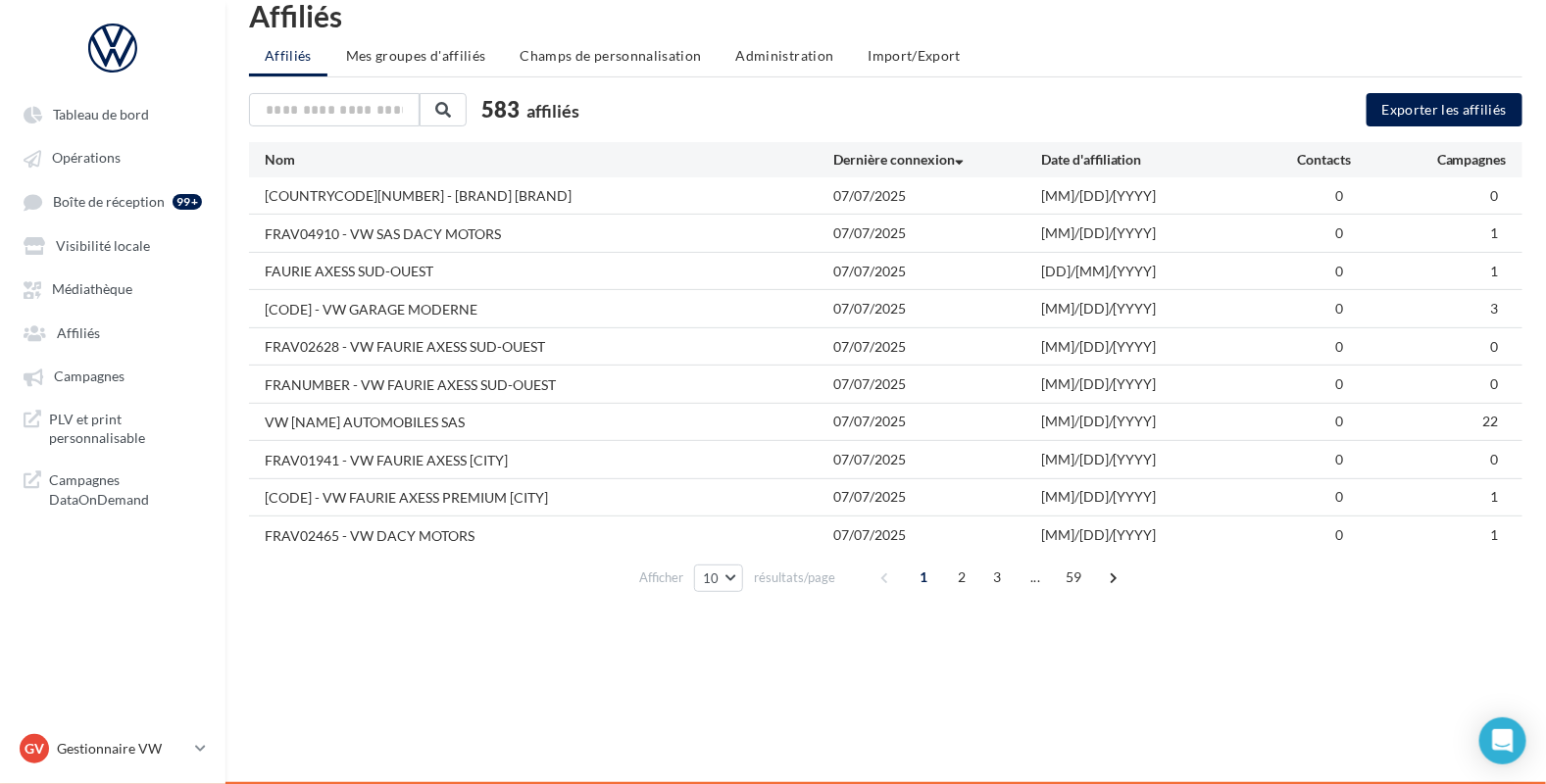 drag, startPoint x: 110, startPoint y: 254, endPoint x: 109, endPoint y: 269, distance: 15.033296 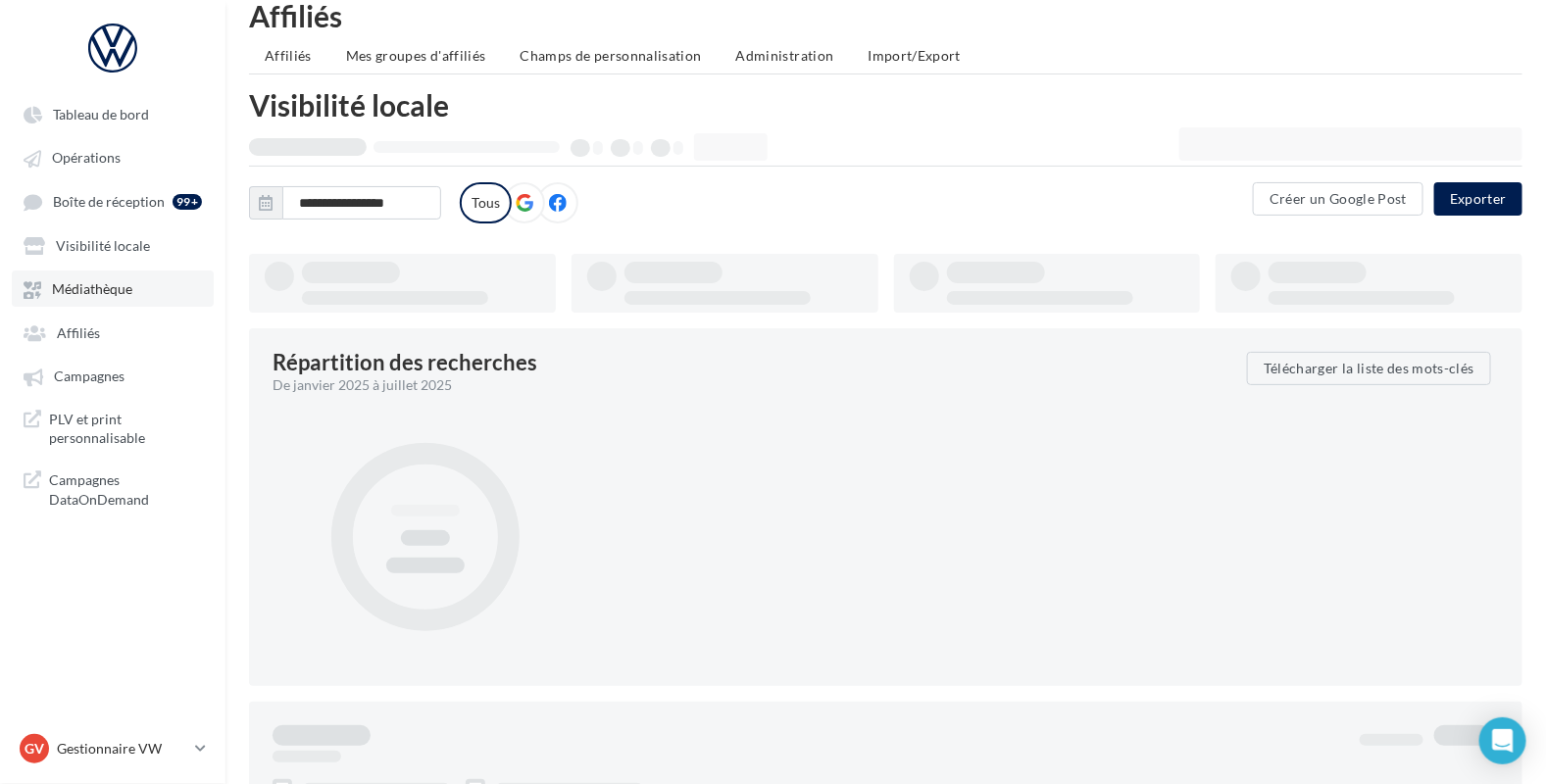 click on "Médiathèque" at bounding box center [92, 289] 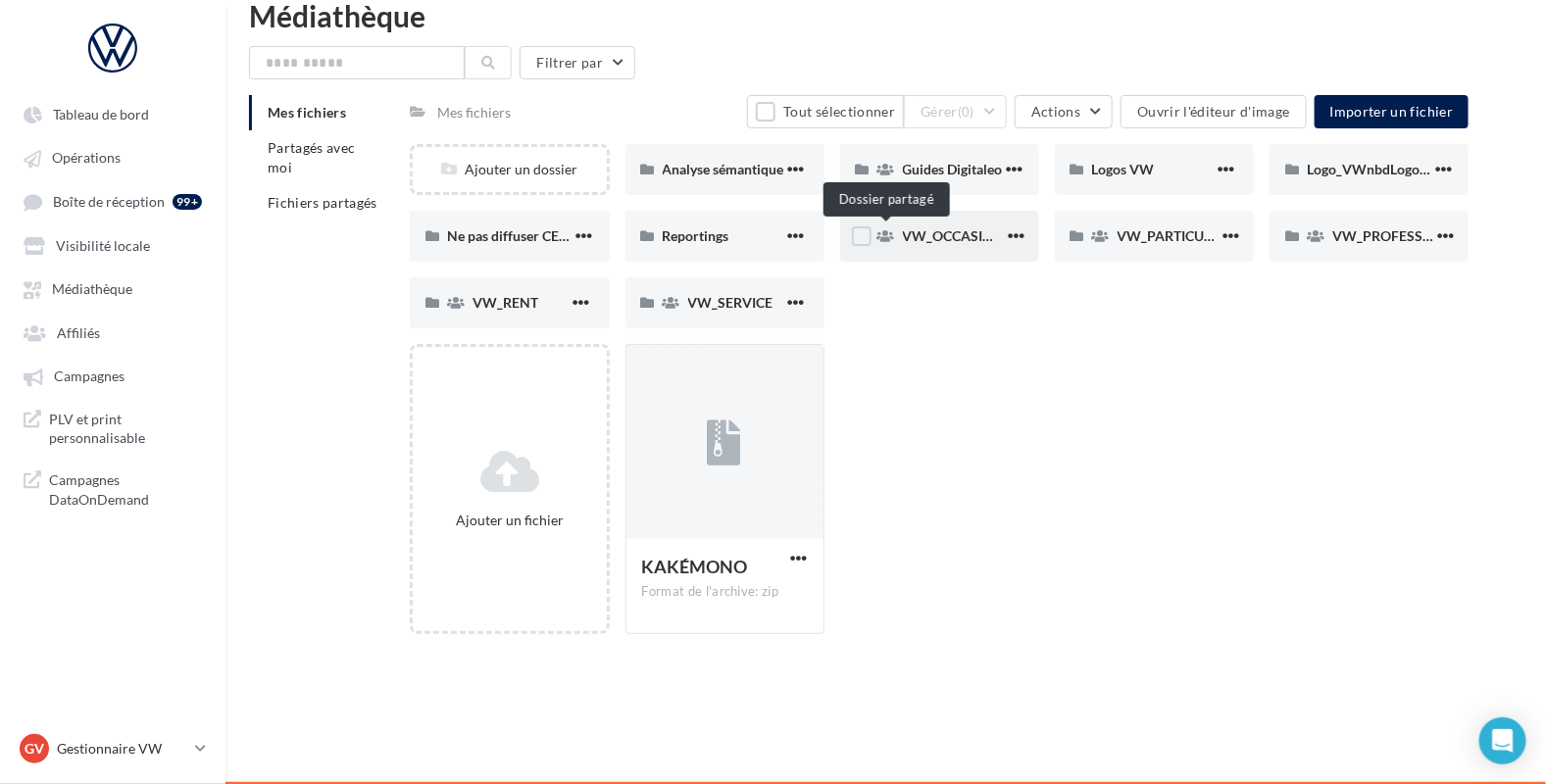 click at bounding box center (886, 236) 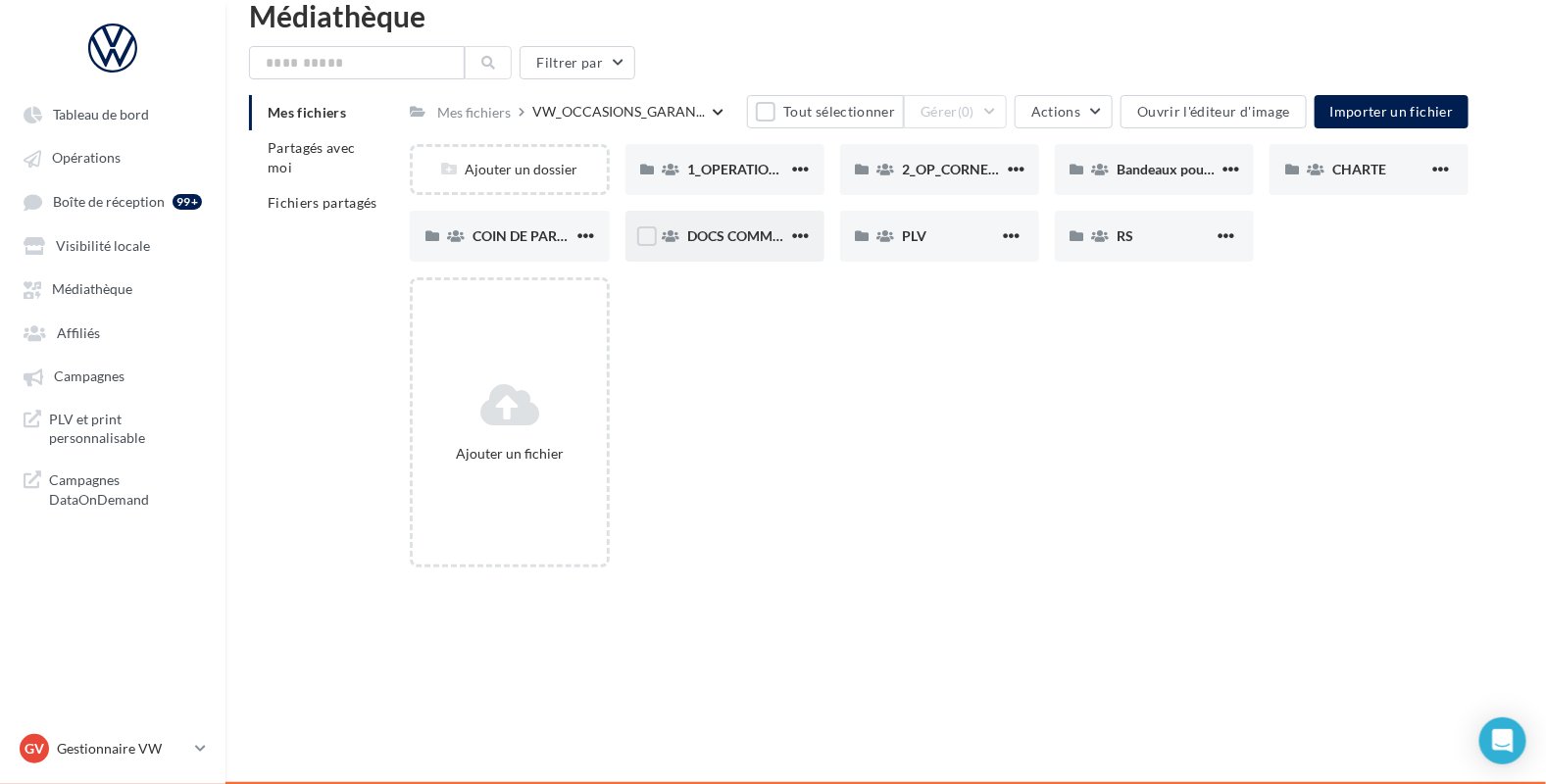 click on "DOCS COMMERCIAUX" at bounding box center (724, 170) 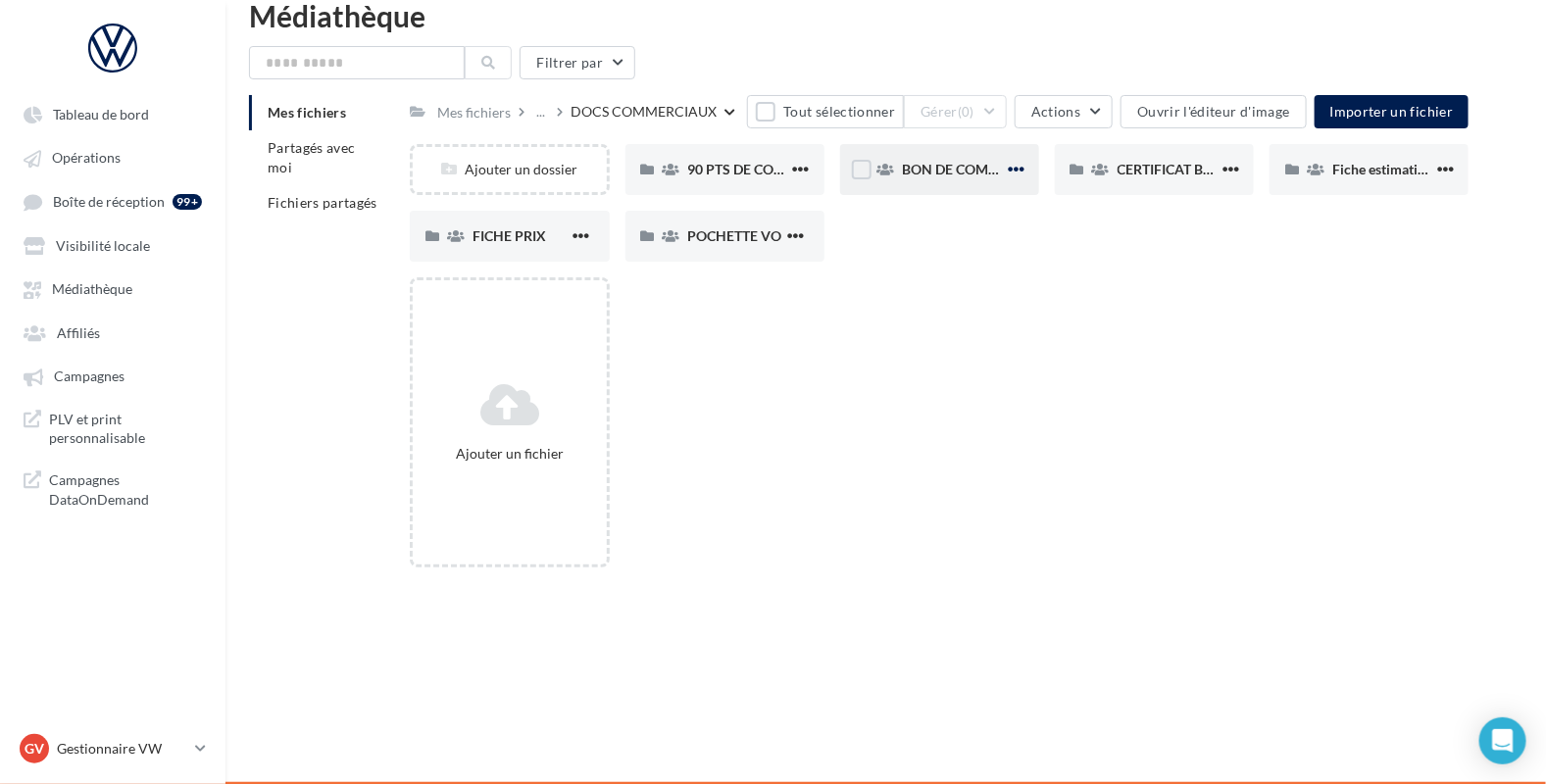 click at bounding box center (801, 169) 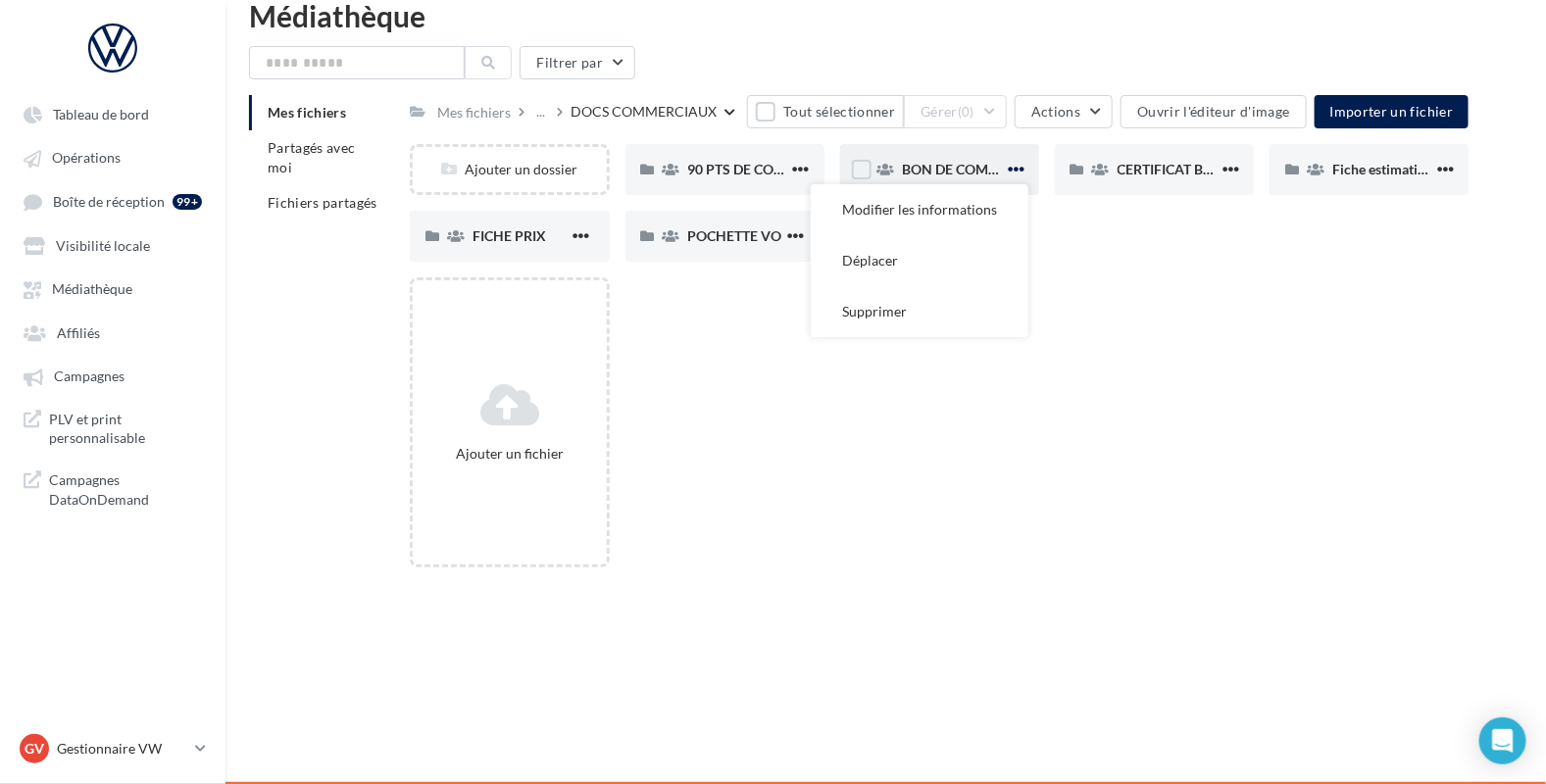 click at bounding box center (1016, 169) 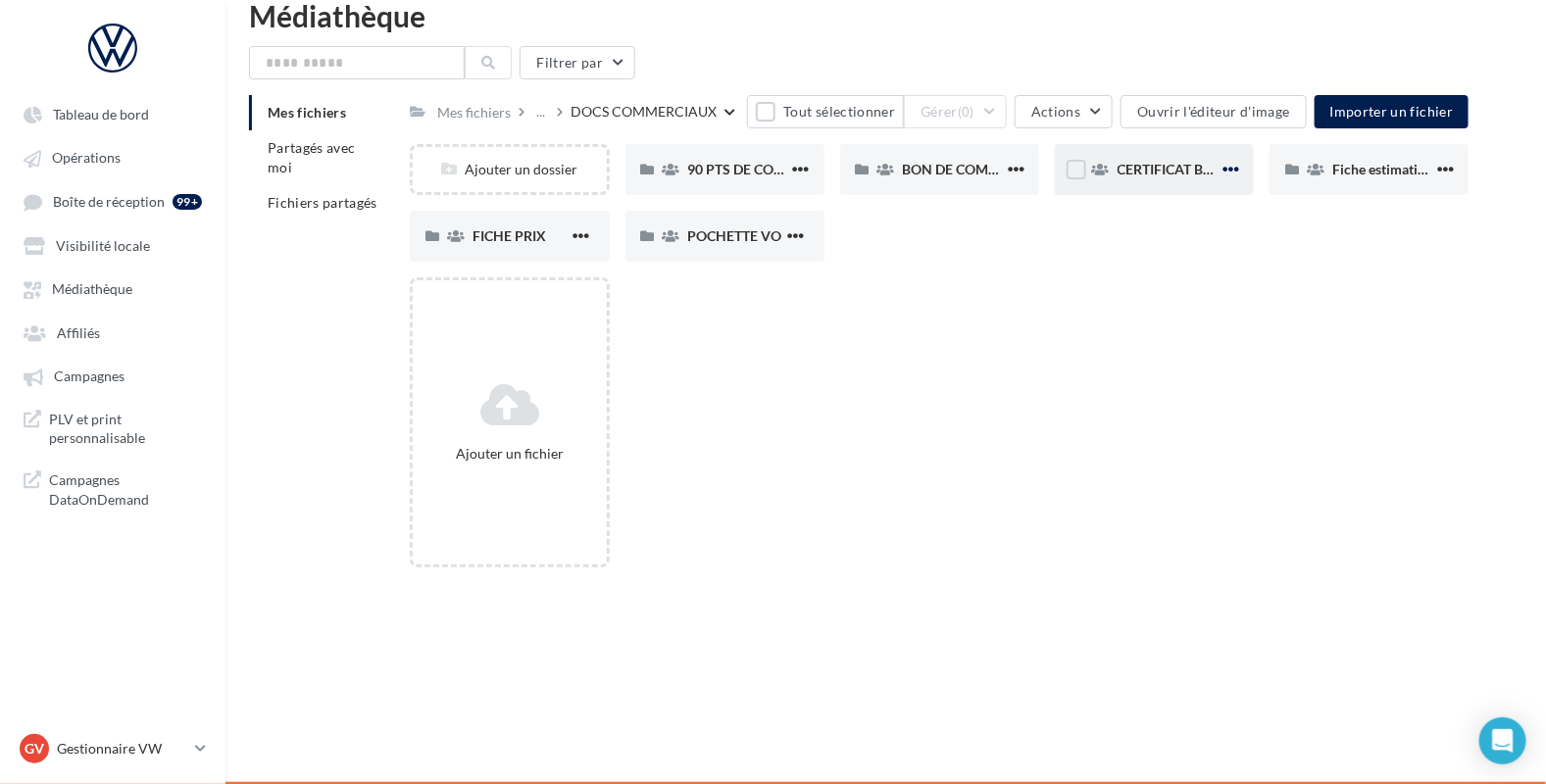 click at bounding box center [801, 169] 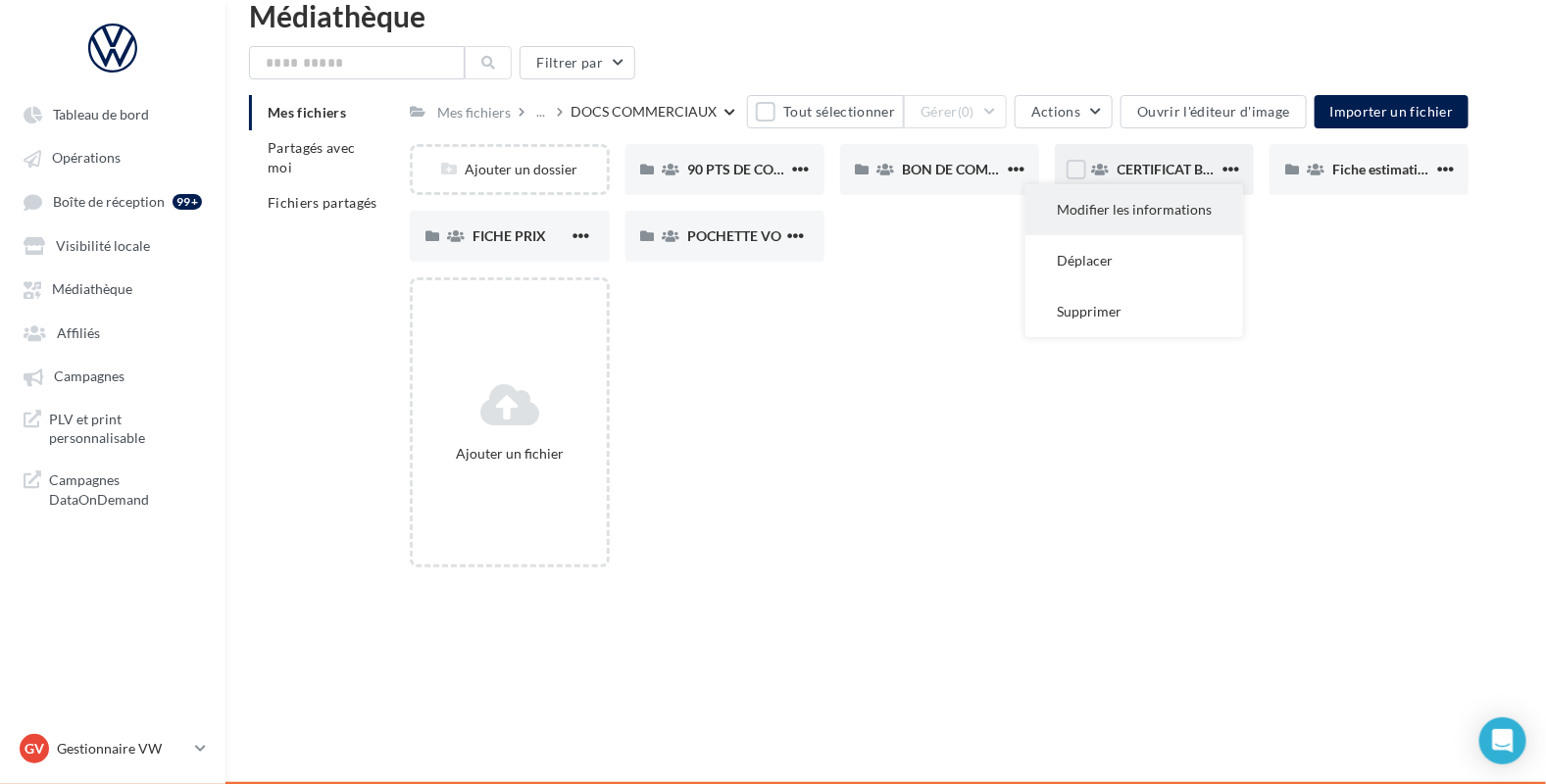 click on "Modifier les informations" at bounding box center [1134, 210] 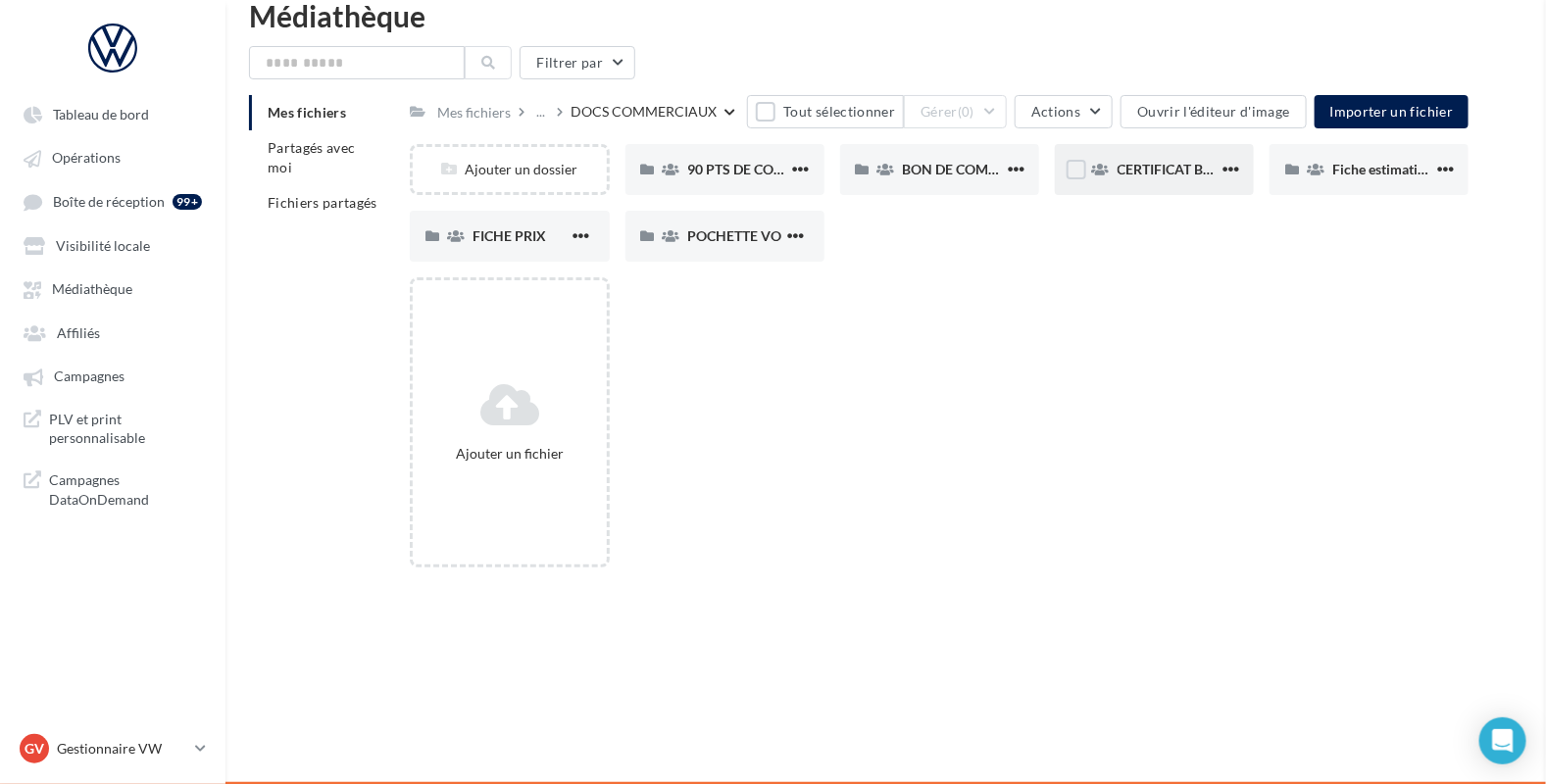 click at bounding box center (2319, 392) 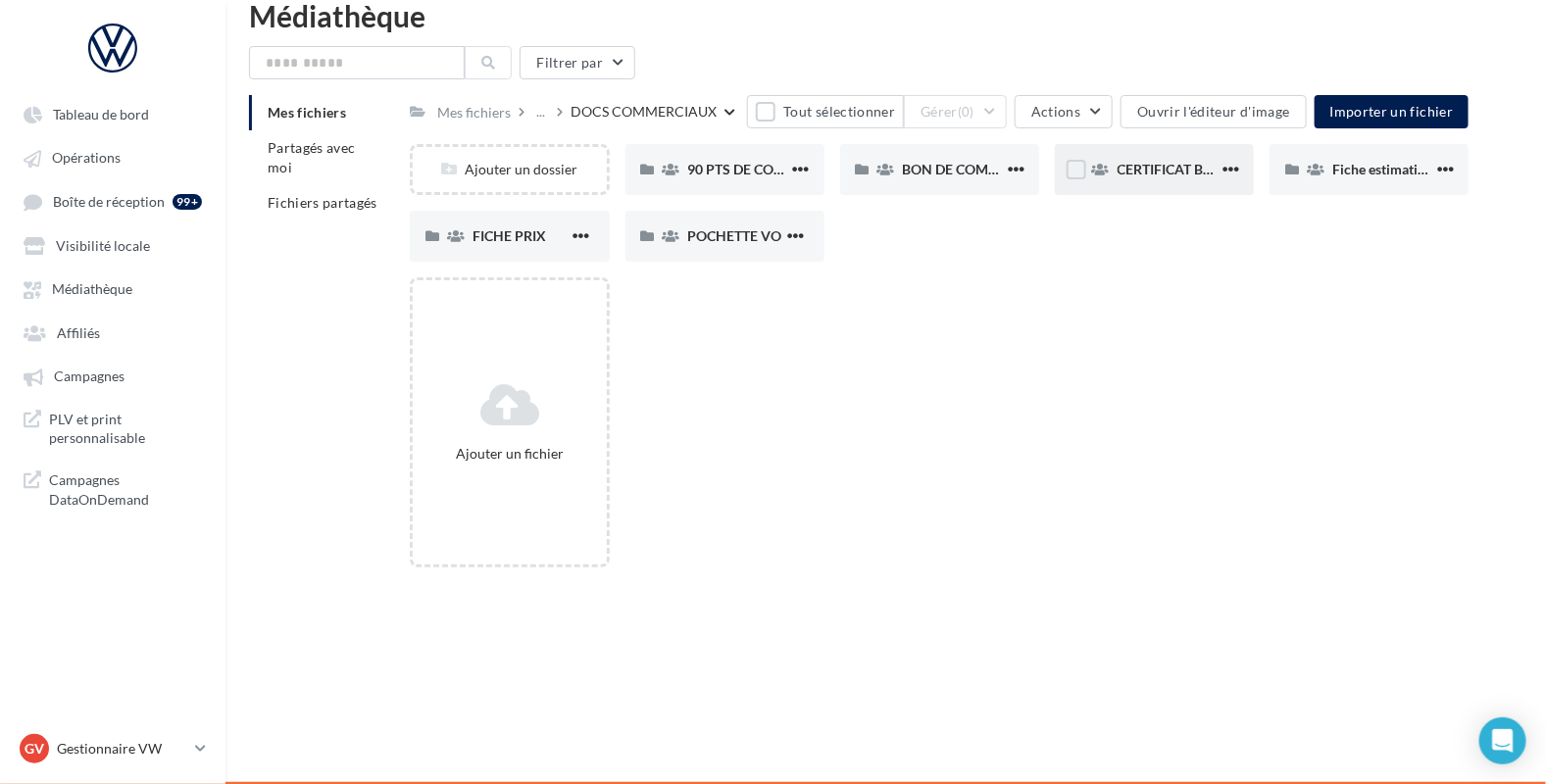 click on "CERTIFICAT BATTERIE" at bounding box center (724, 170) 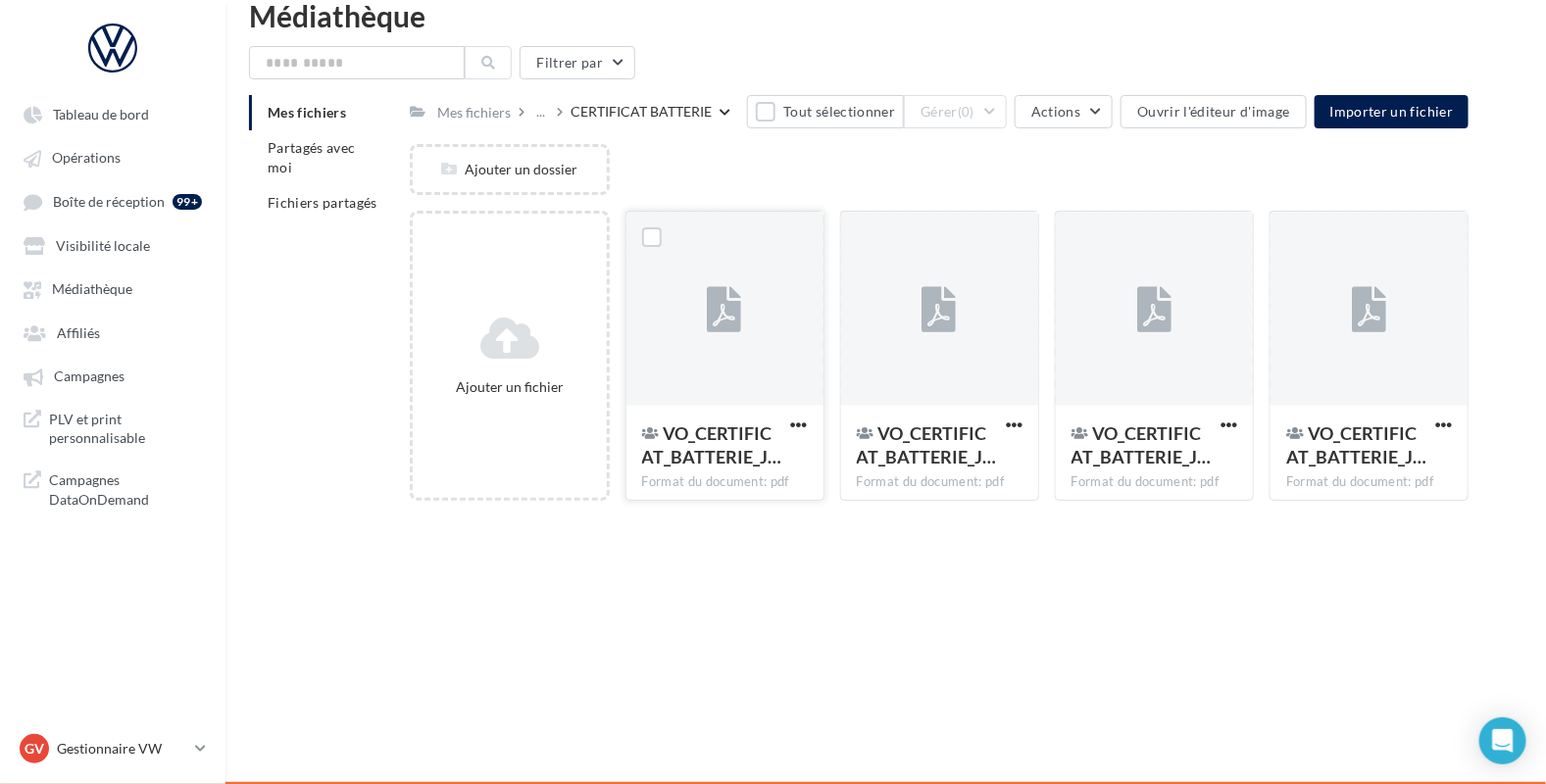 click at bounding box center [799, 426] 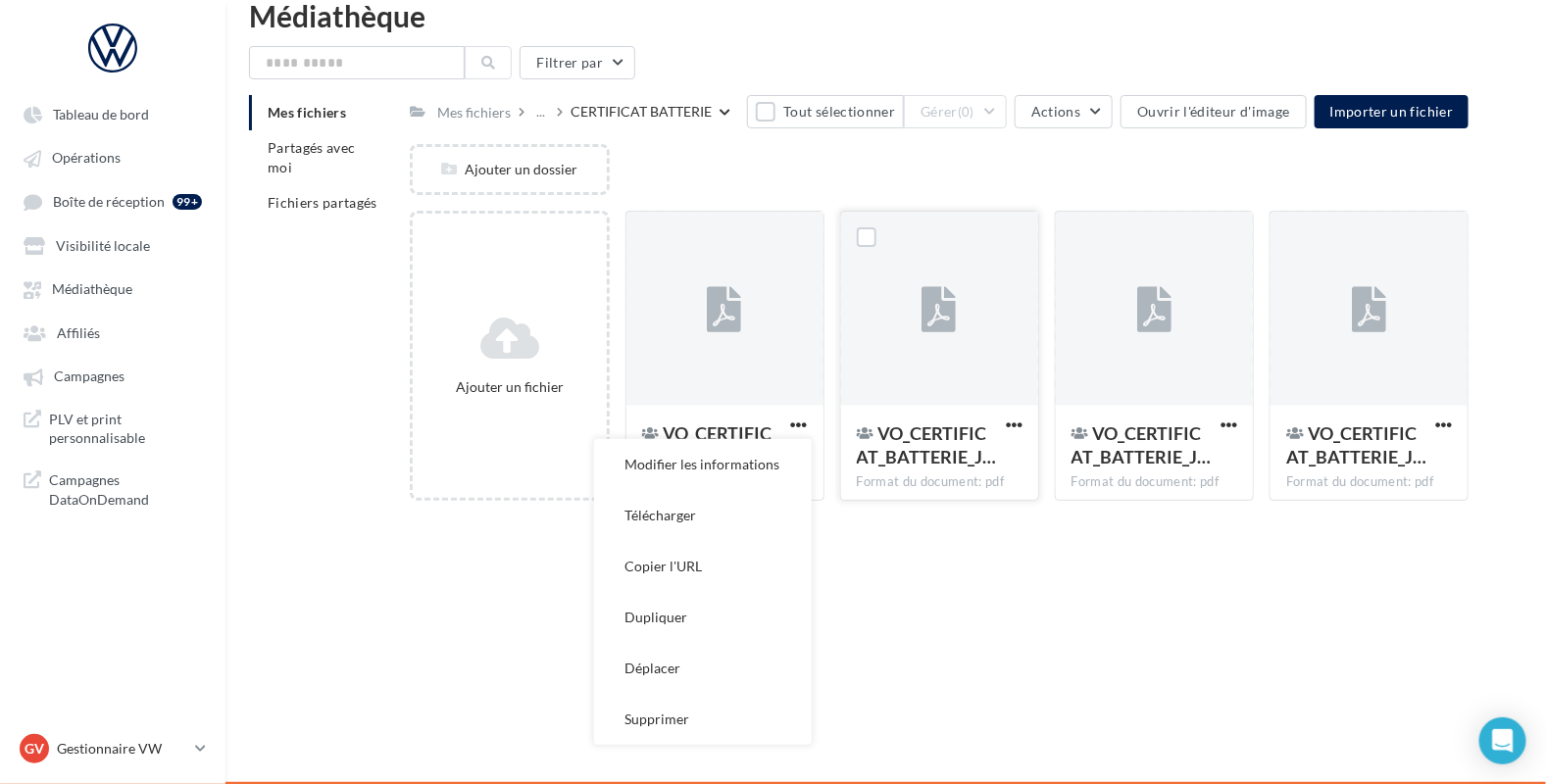 click on "VO_CERTIFICAT_BATTERIE_J…  Format du document: pdf" at bounding box center [724, 452] 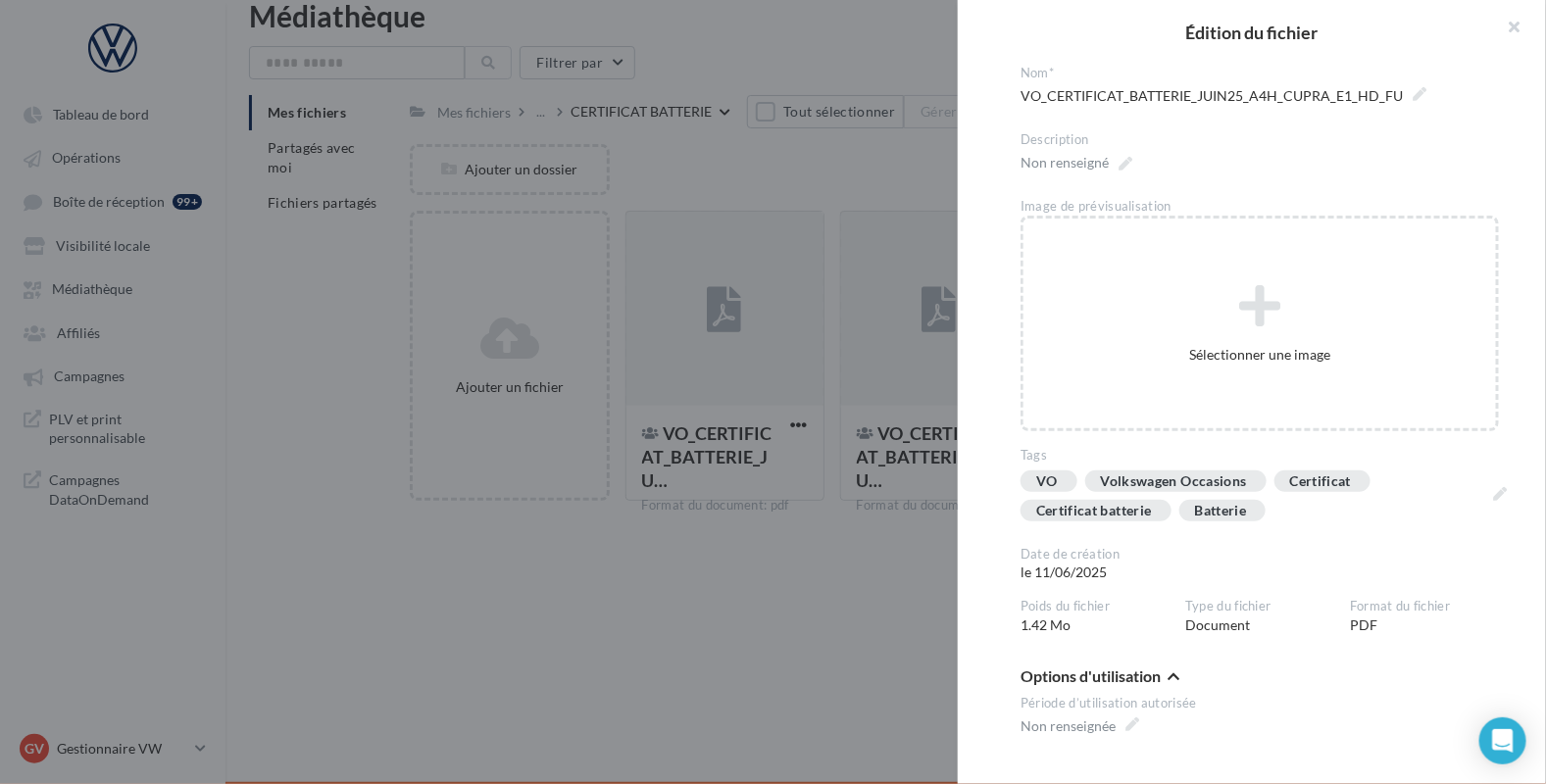 click at bounding box center [773, 392] 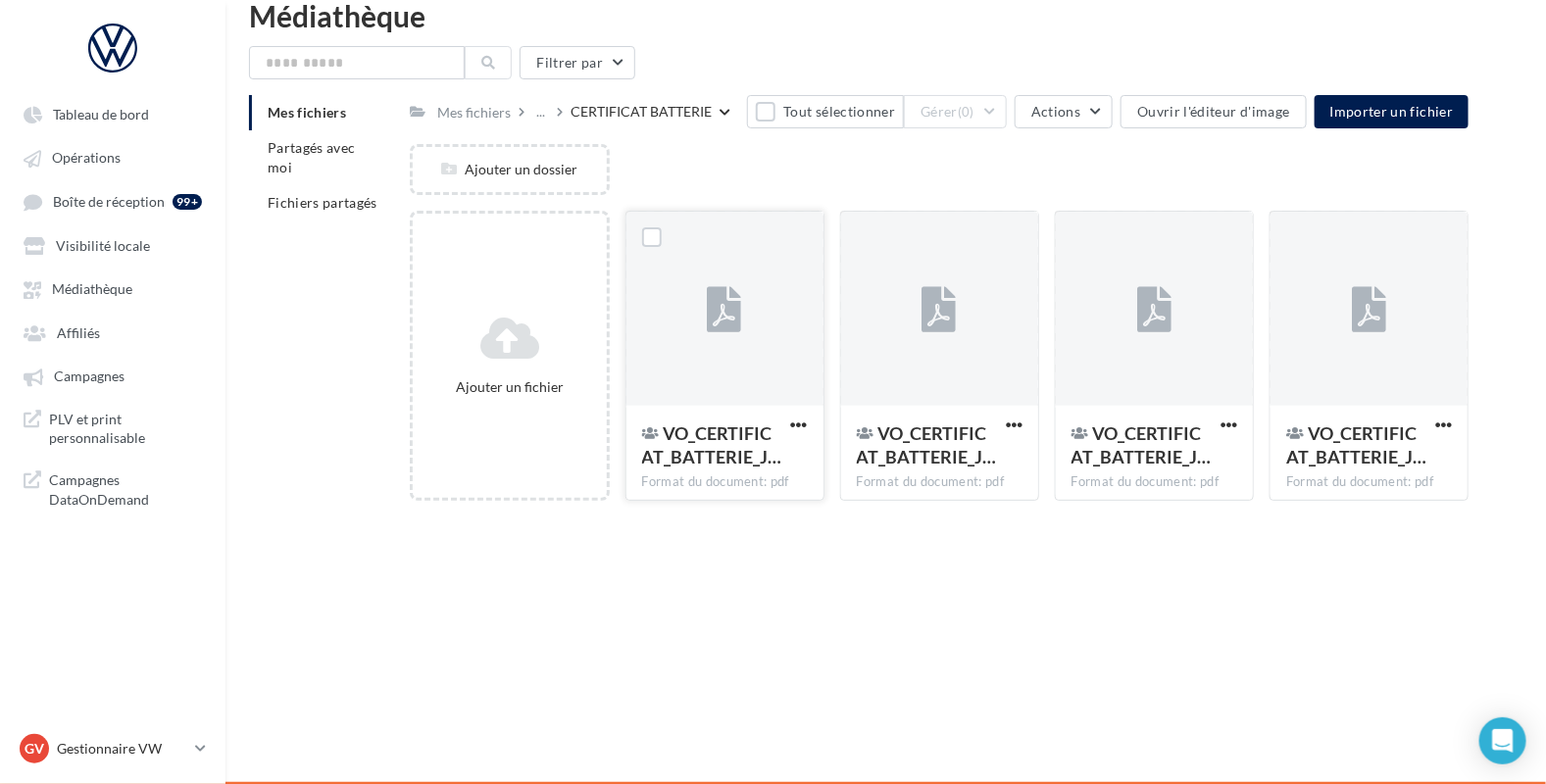 click on "VO_CERTIFICAT_BATTERIE_J…" at bounding box center [724, 447] 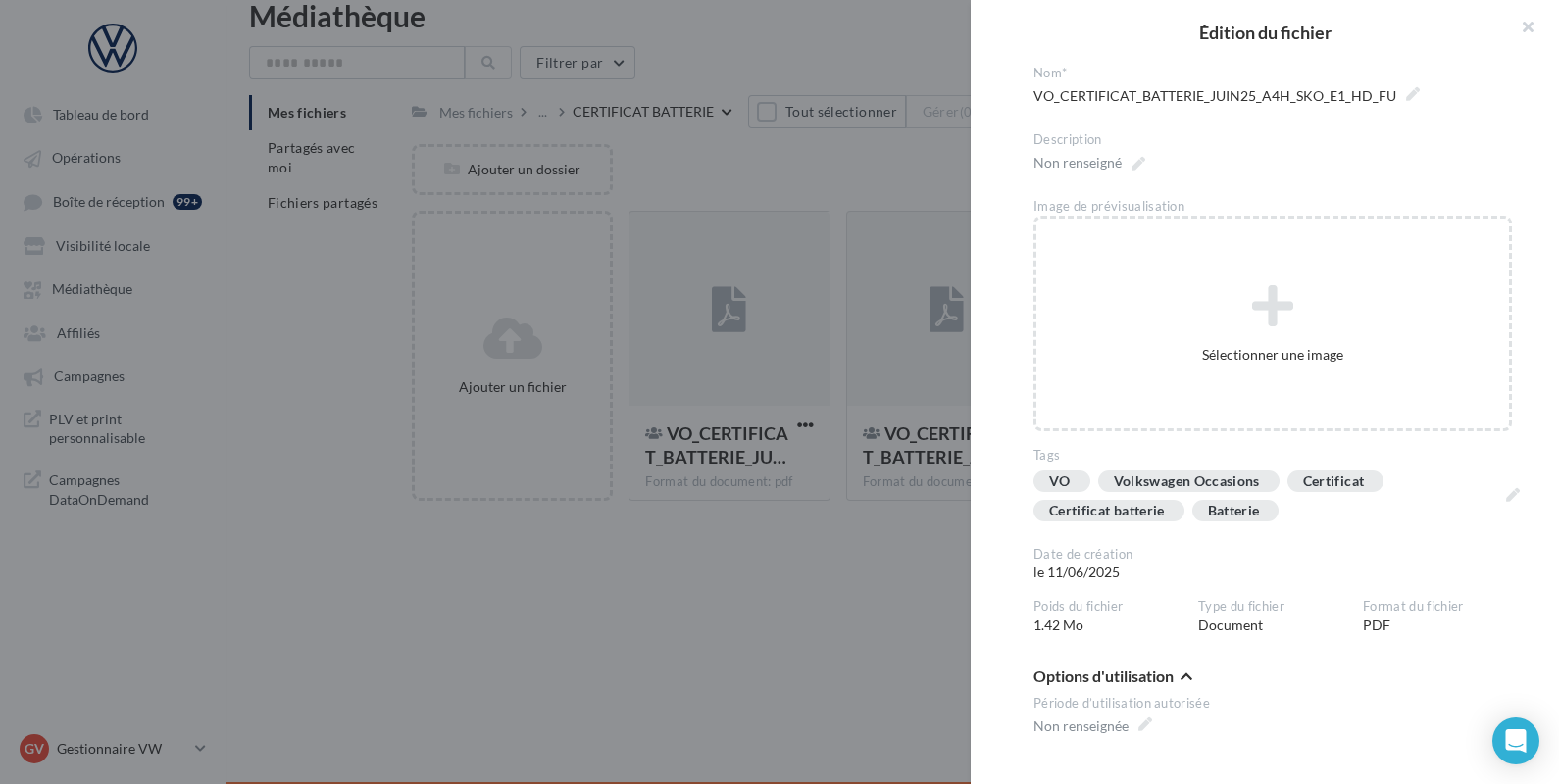 click at bounding box center [780, 392] 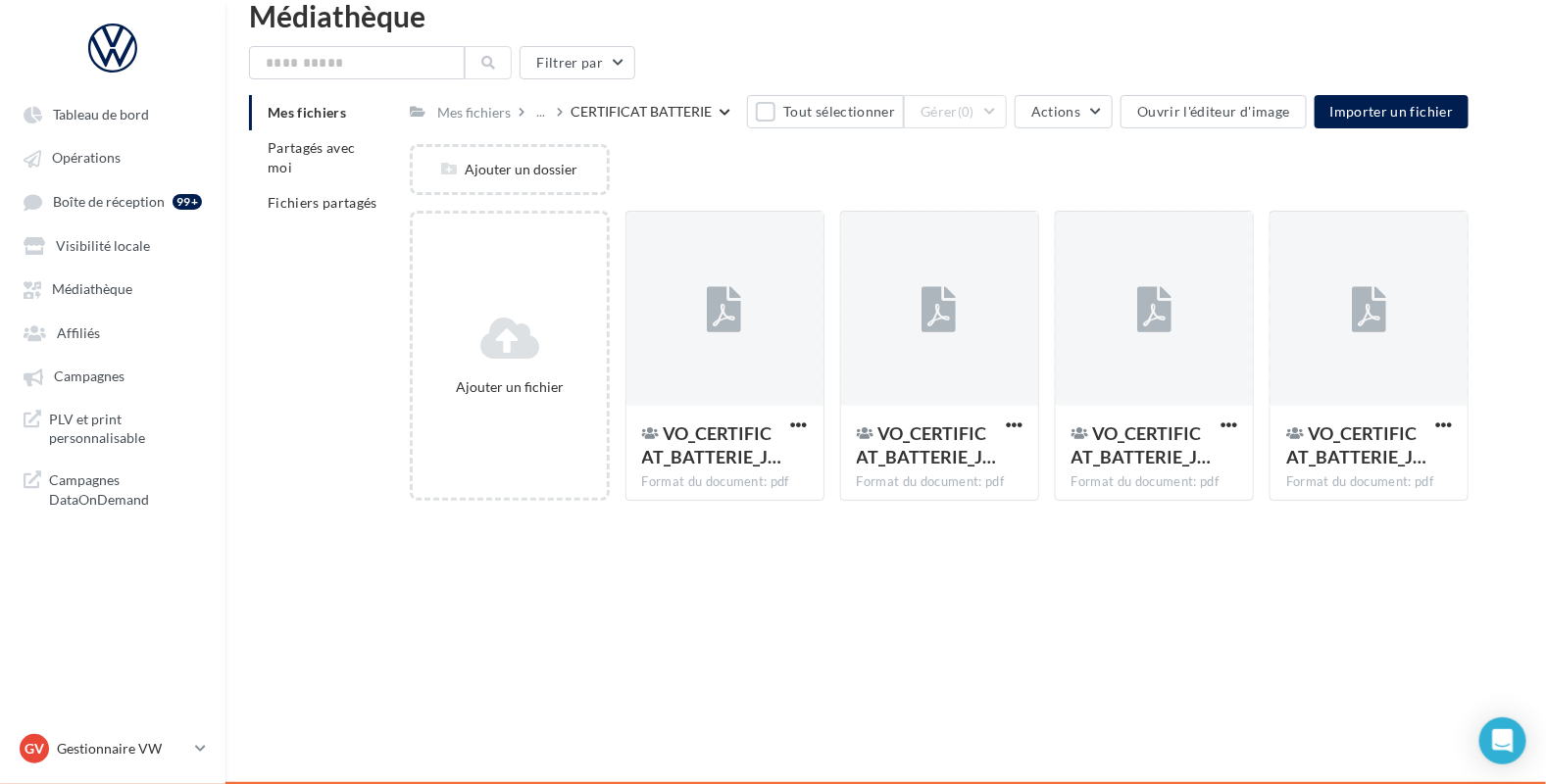 click on "Mes fichiers" at bounding box center (482, 111) 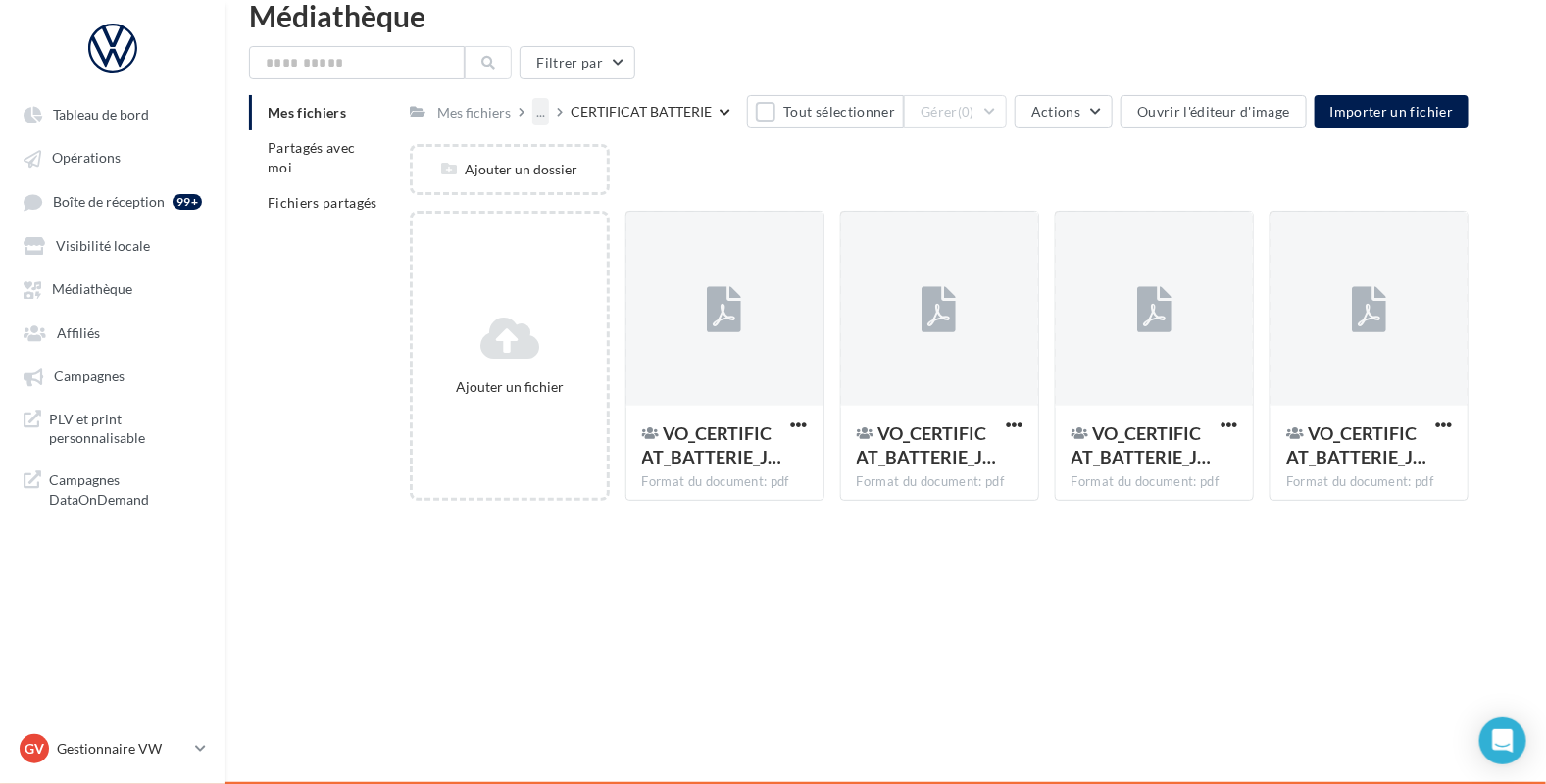 click on "..." at bounding box center [540, 112] 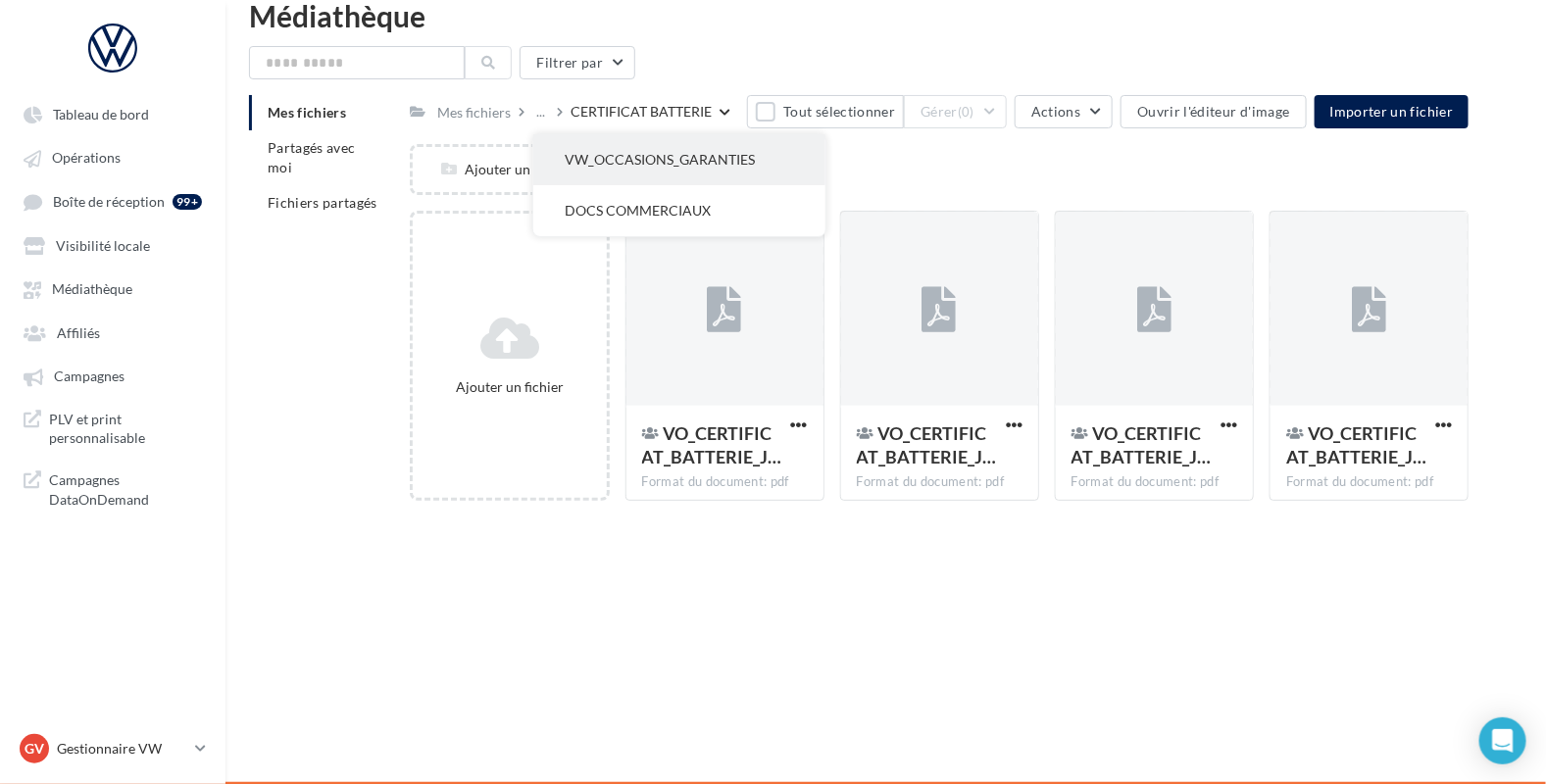 click on "VW_OCCASIONS_GARANTIES" at bounding box center [679, 160] 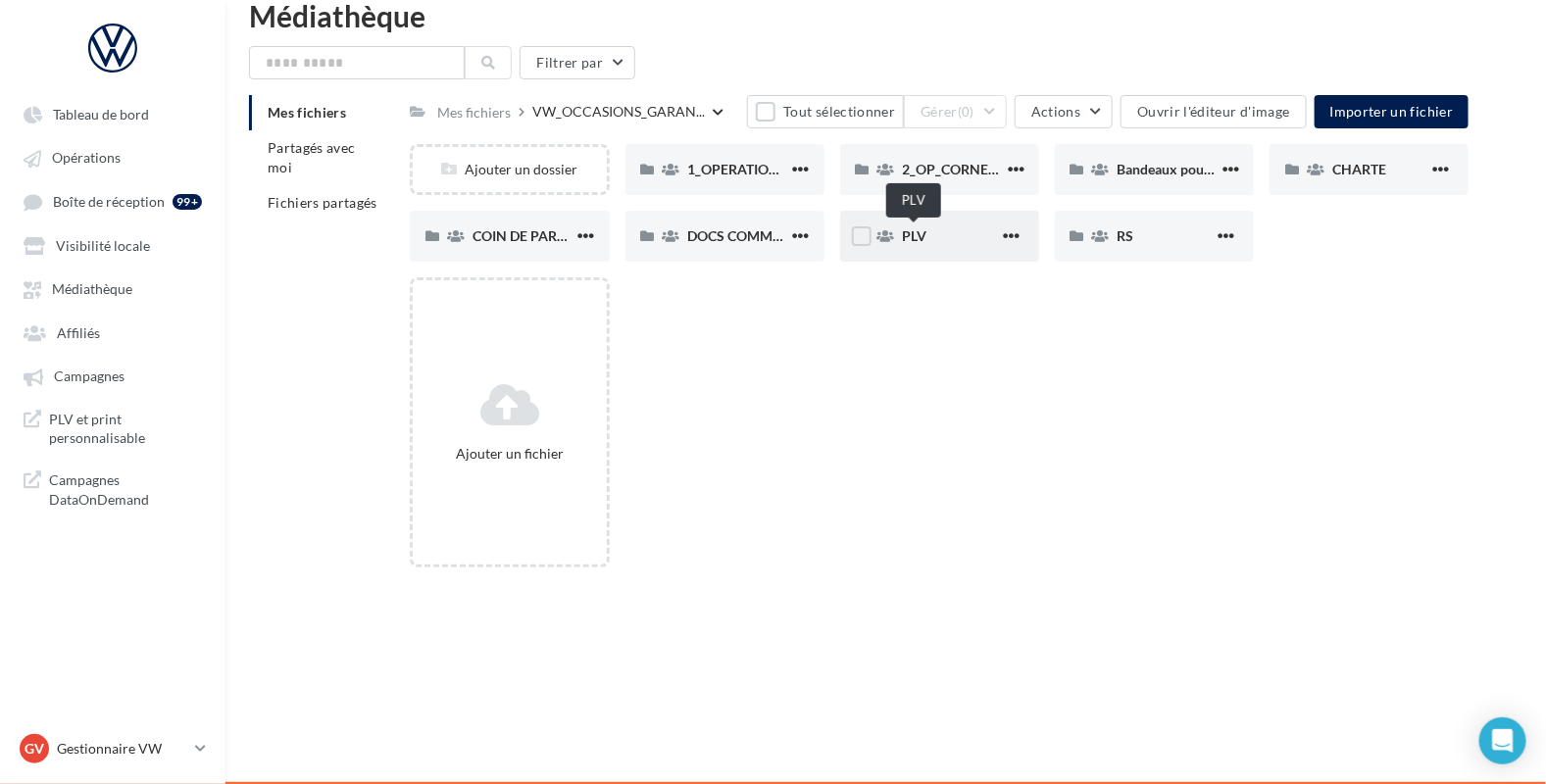 click on "PLV" at bounding box center (915, 235) 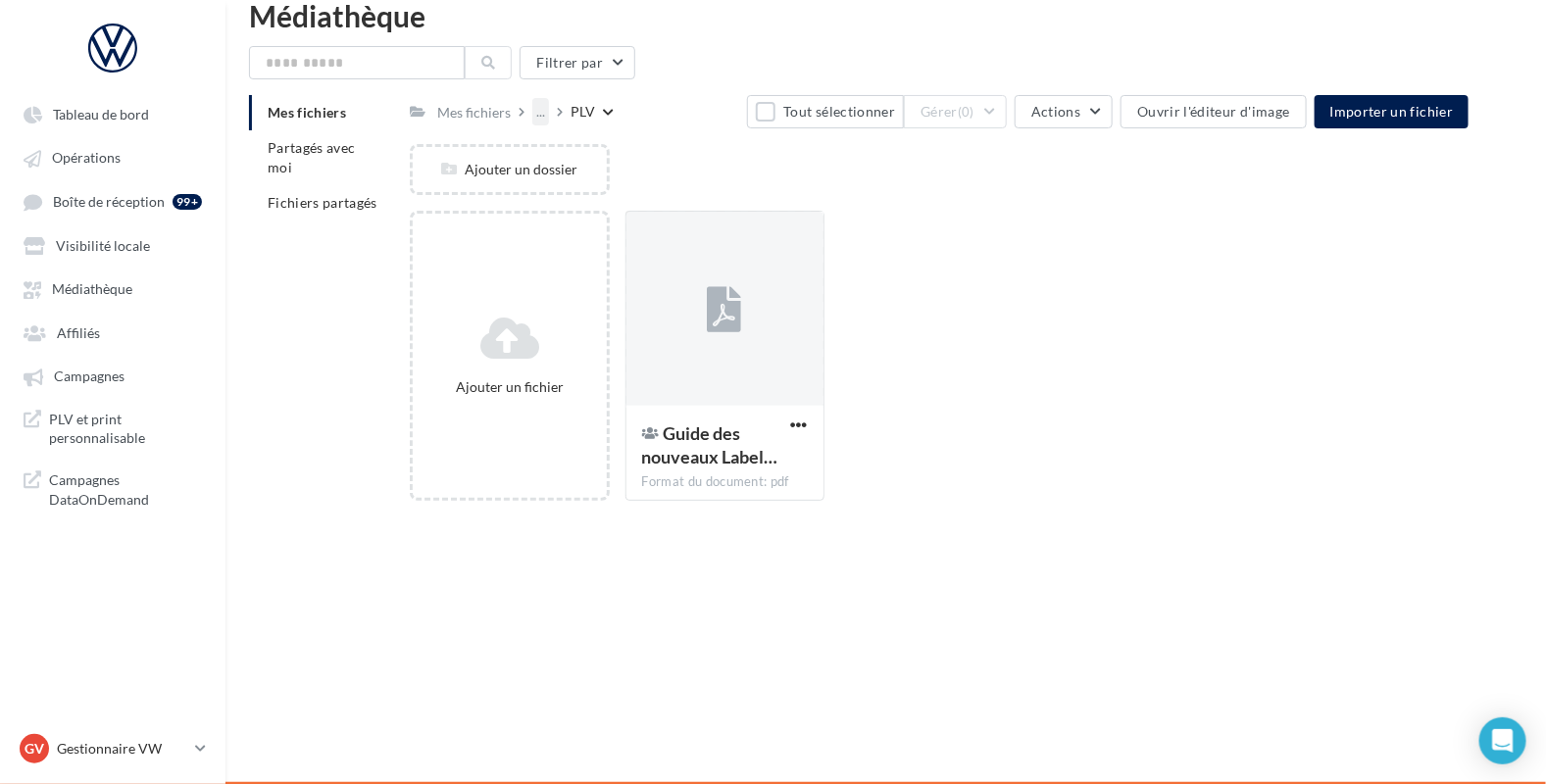 click on "..." at bounding box center (540, 112) 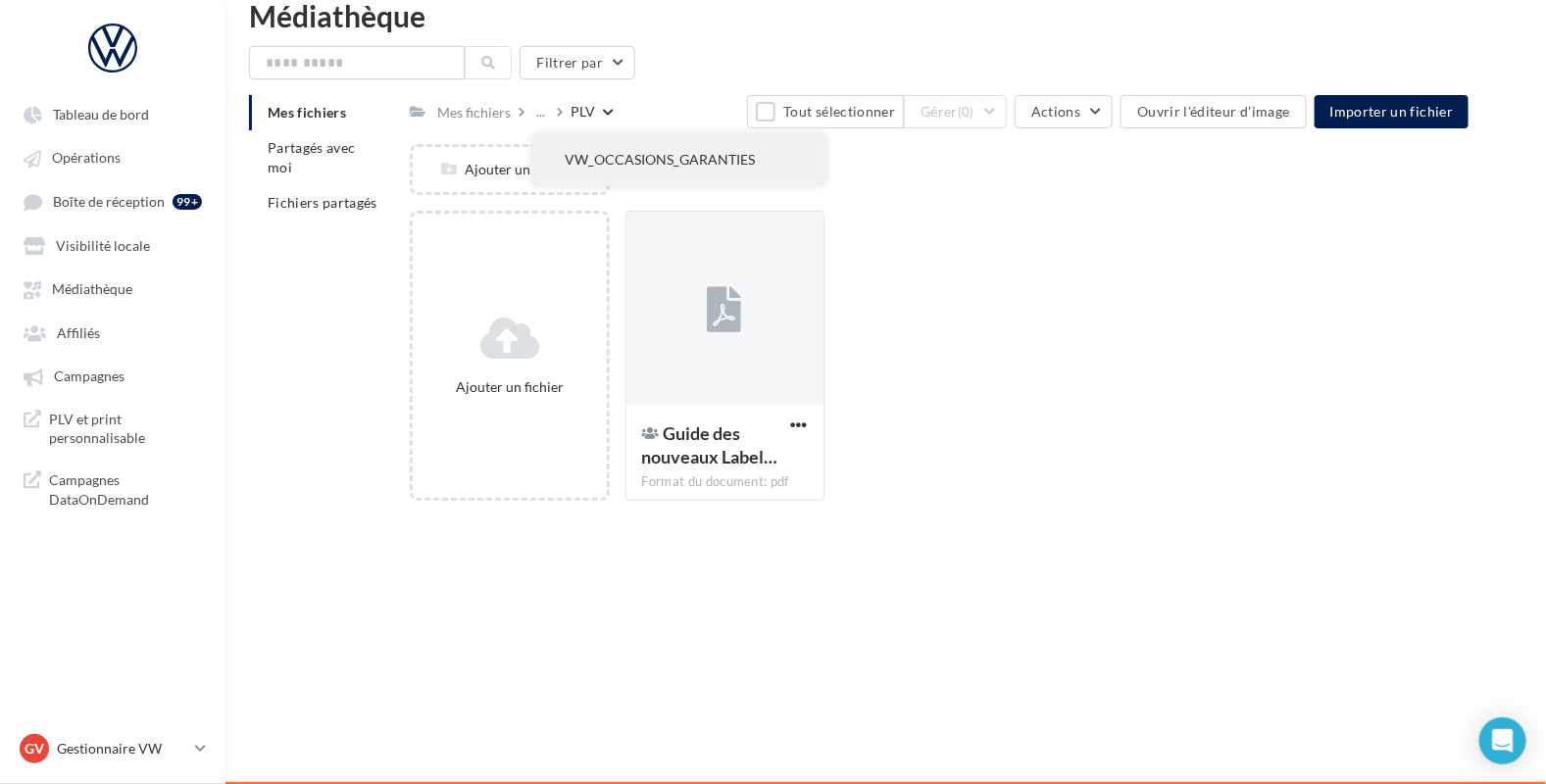 click on "VW_OCCASIONS_GARANTIES" at bounding box center [679, 160] 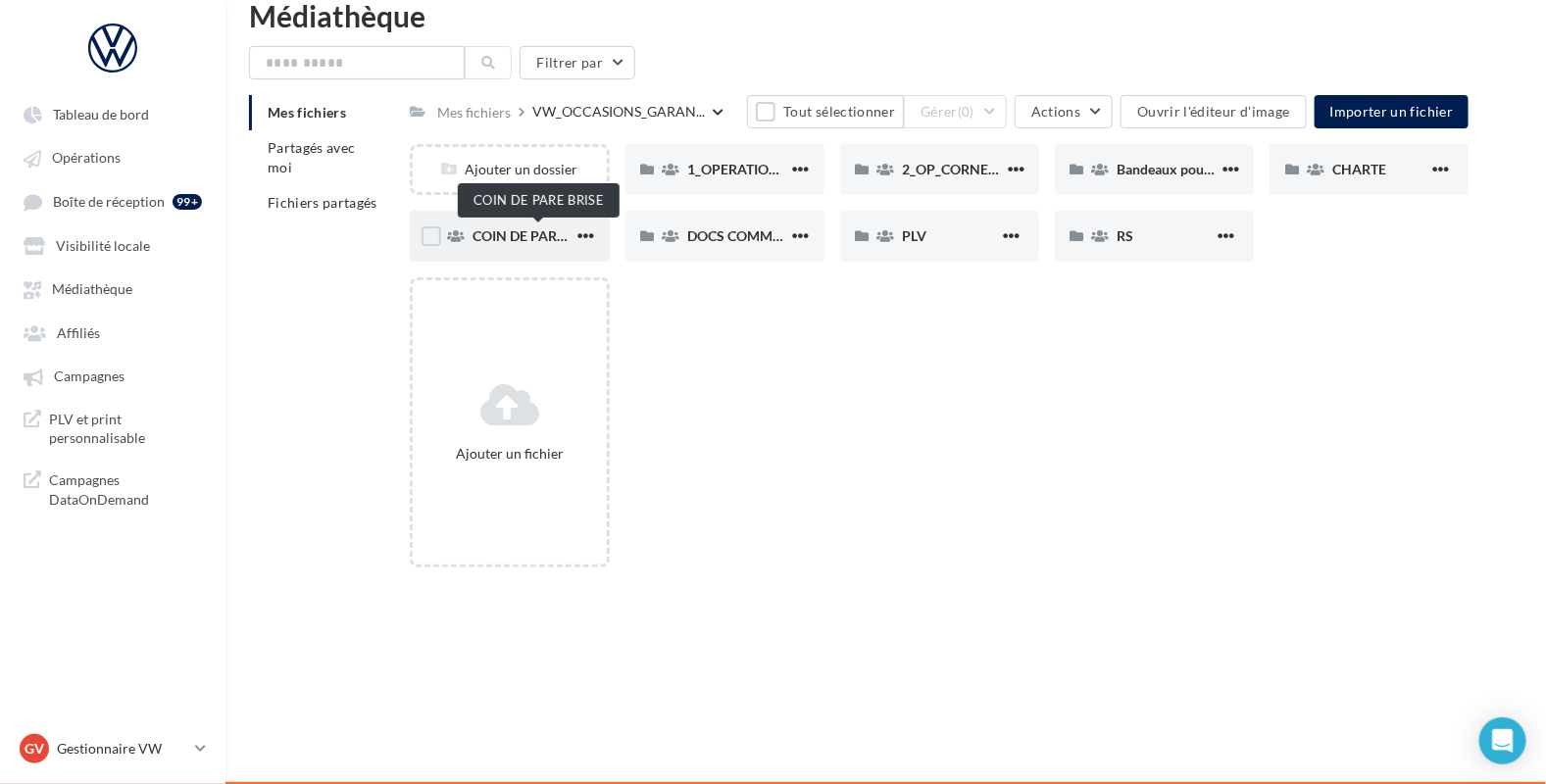click on "COIN DE PARE BRISE" at bounding box center (538, 235) 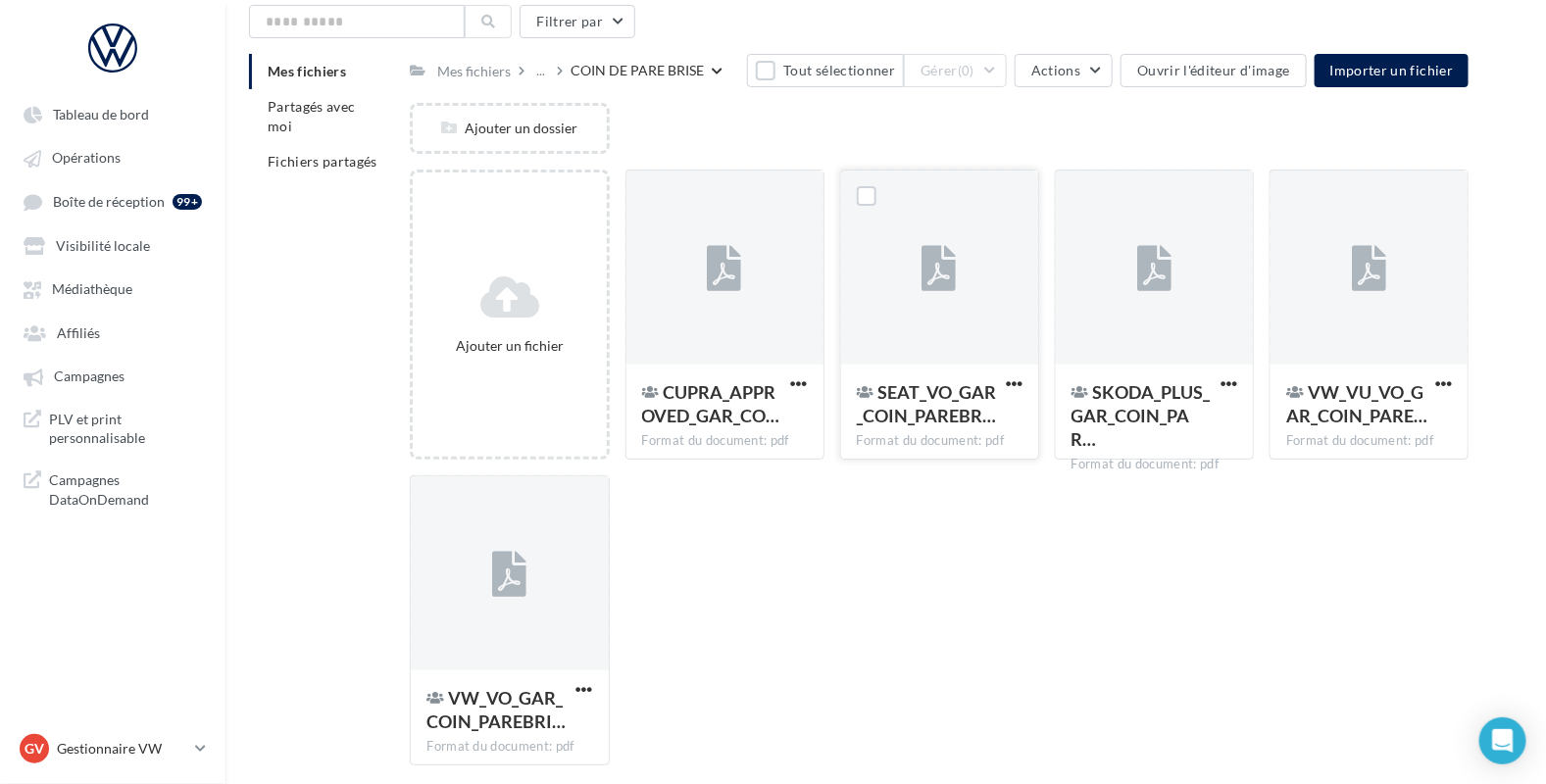 scroll, scrollTop: 0, scrollLeft: 0, axis: both 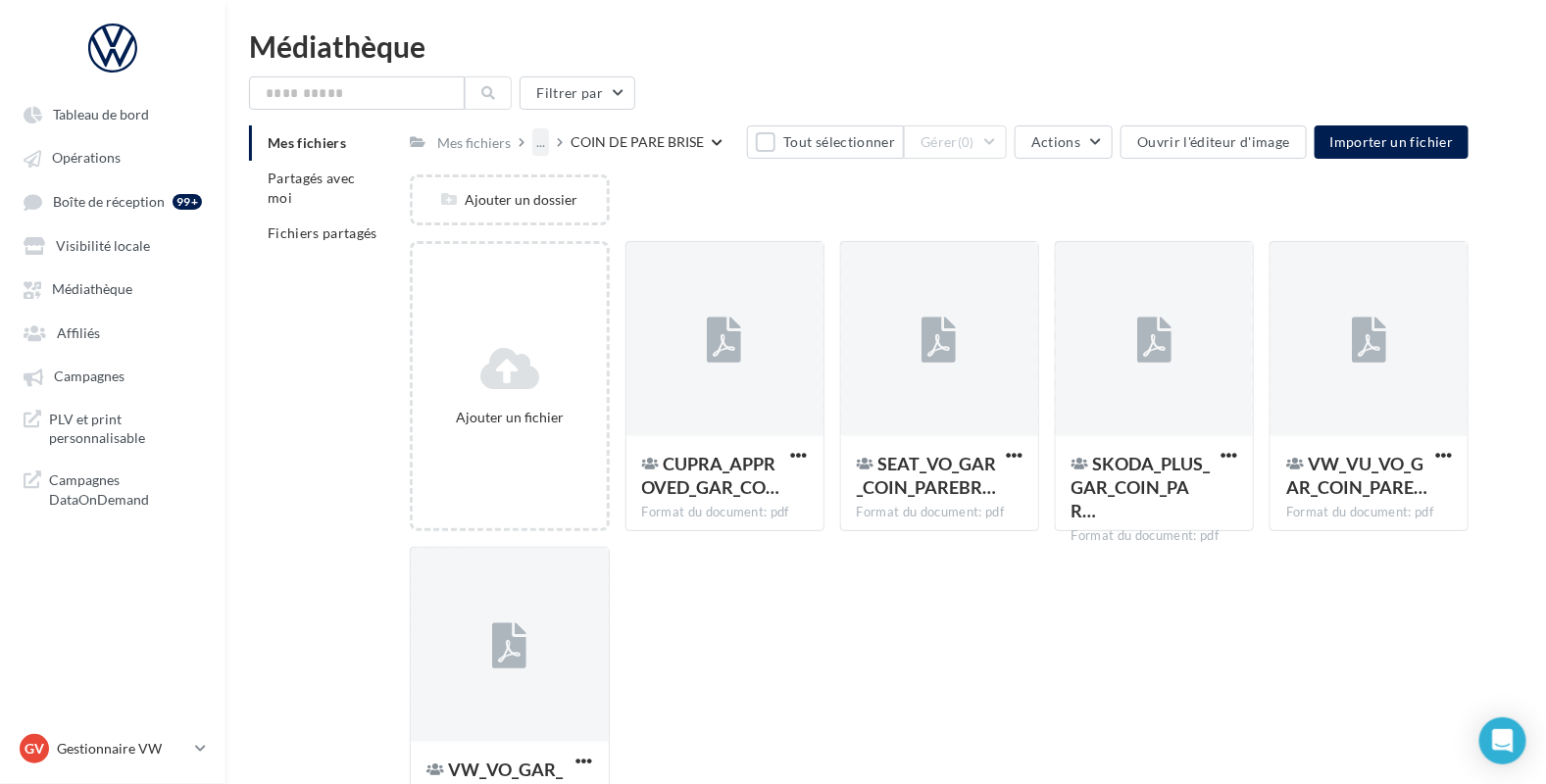 click on "..." at bounding box center (540, 142) 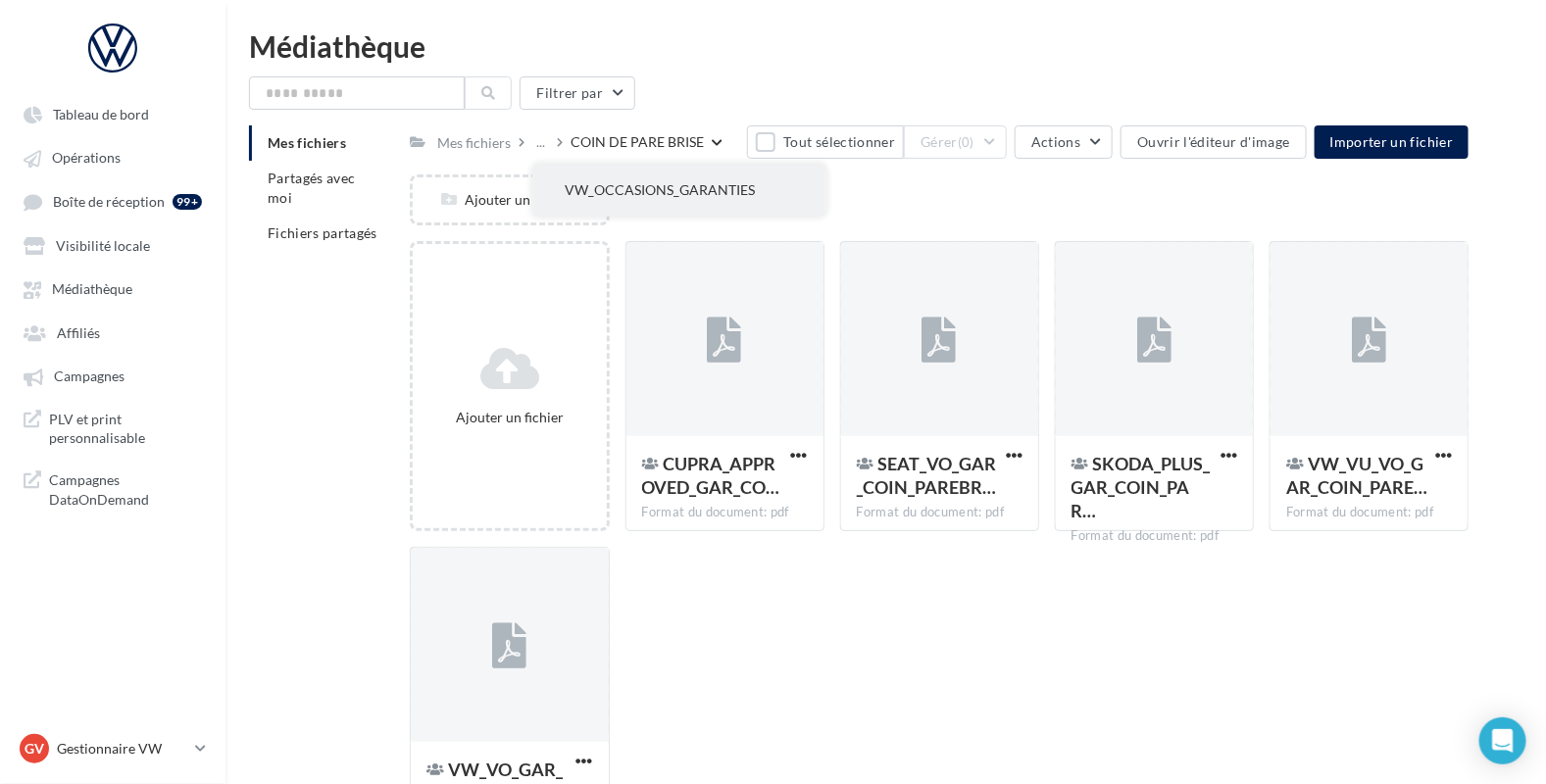 click on "VW_OCCASIONS_GARANTIES" at bounding box center (679, 190) 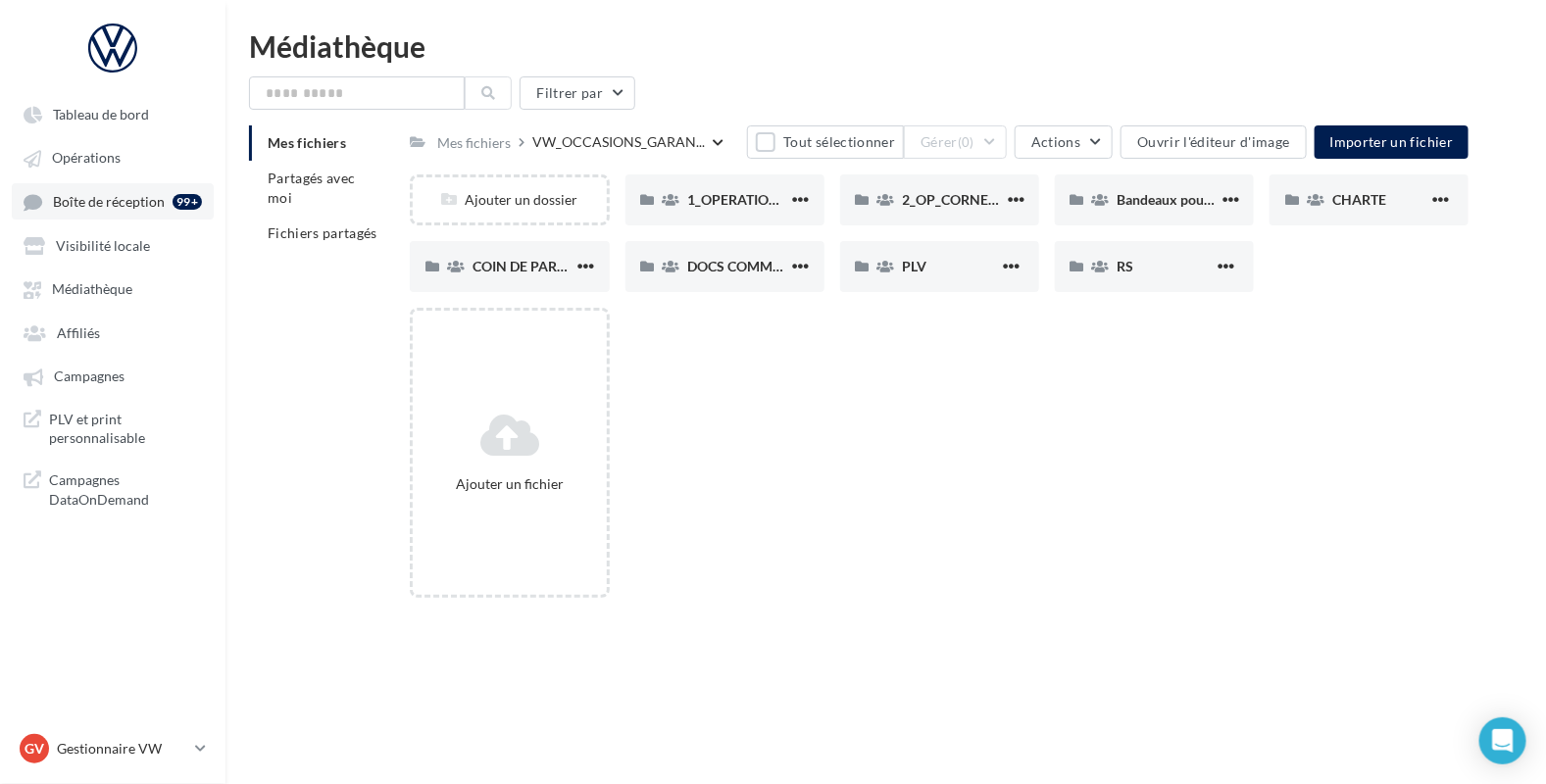 click on "99+" at bounding box center (187, 202) 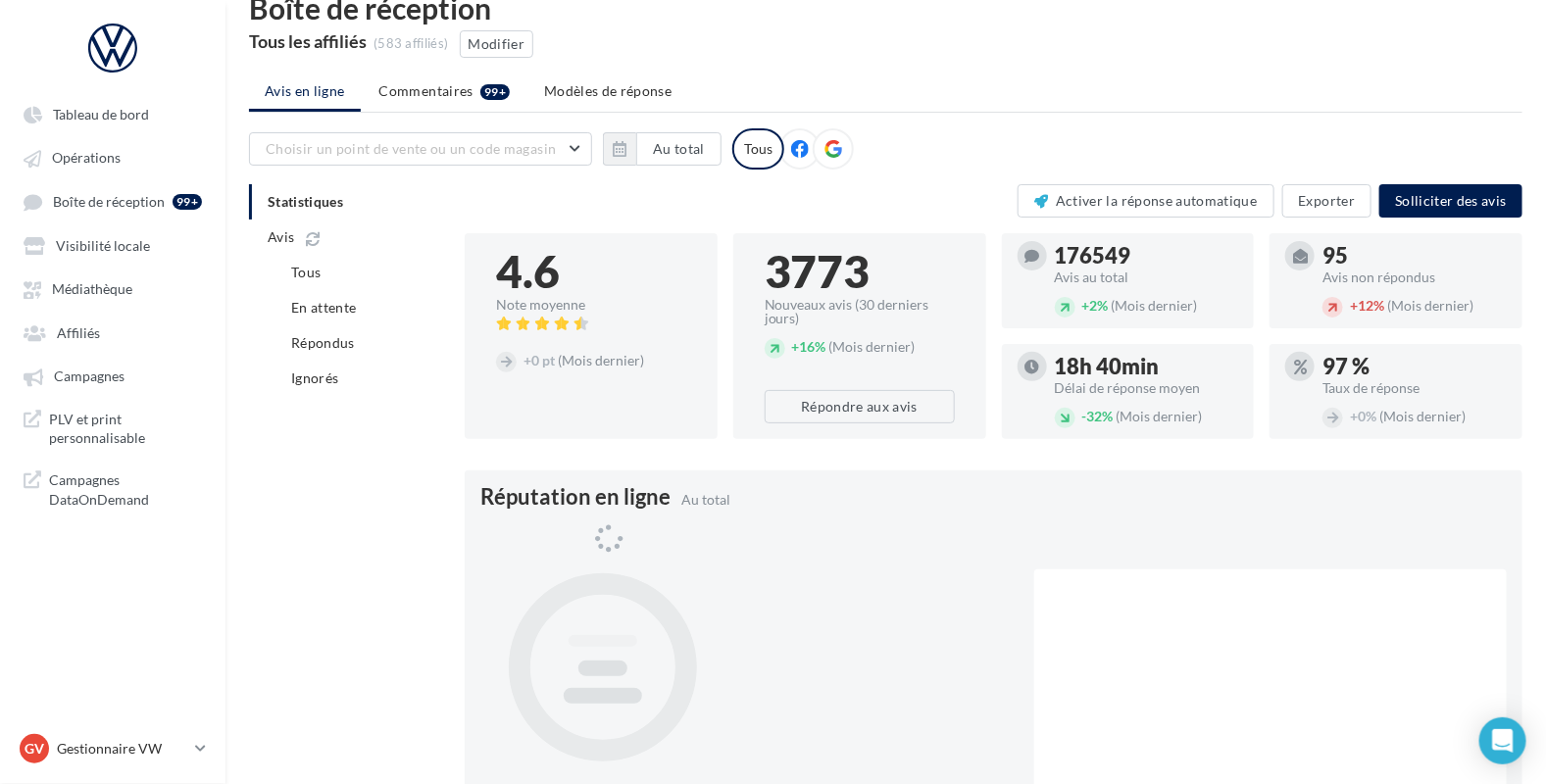 scroll, scrollTop: 0, scrollLeft: 0, axis: both 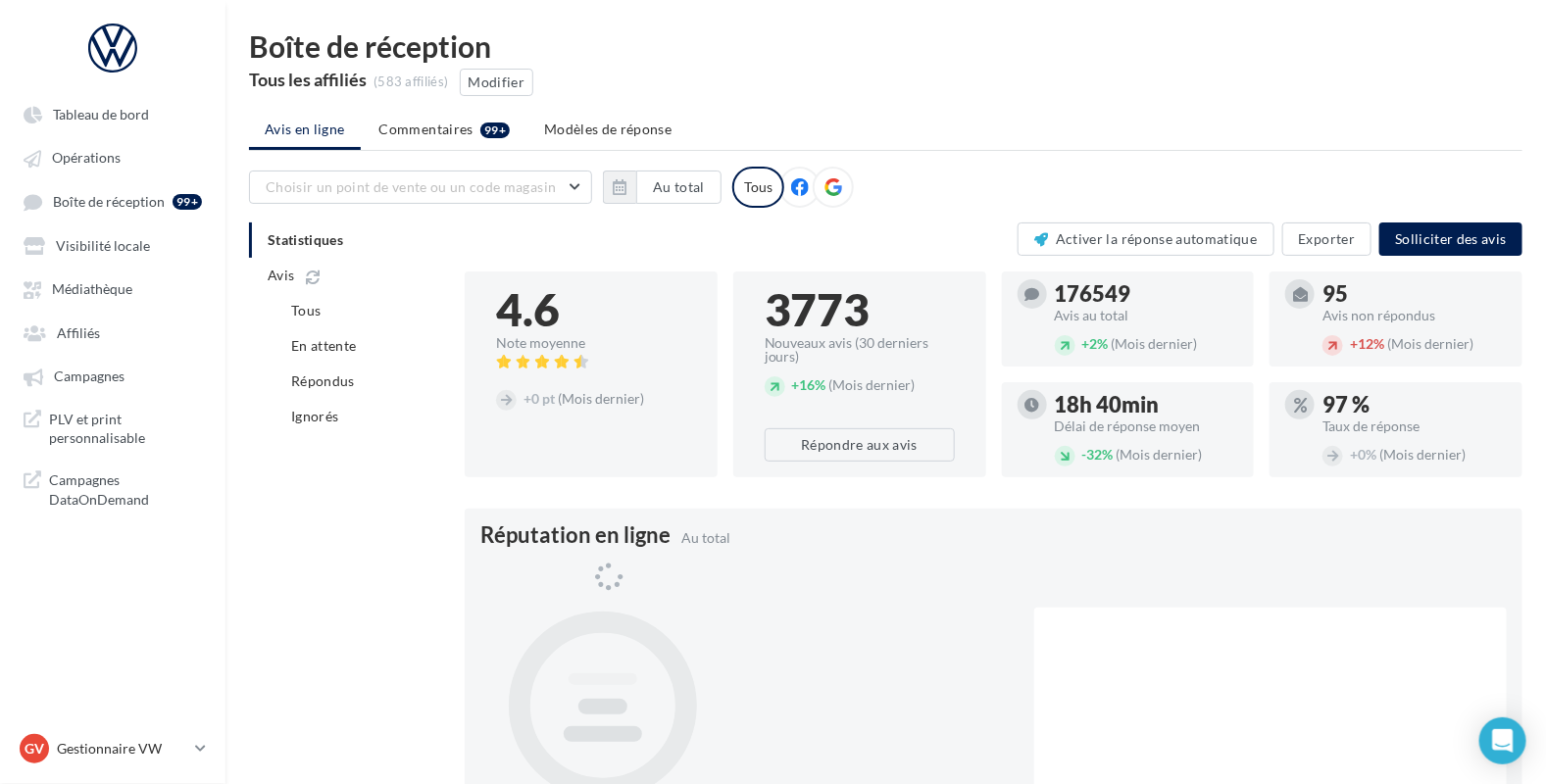 click at bounding box center [1128, 359] 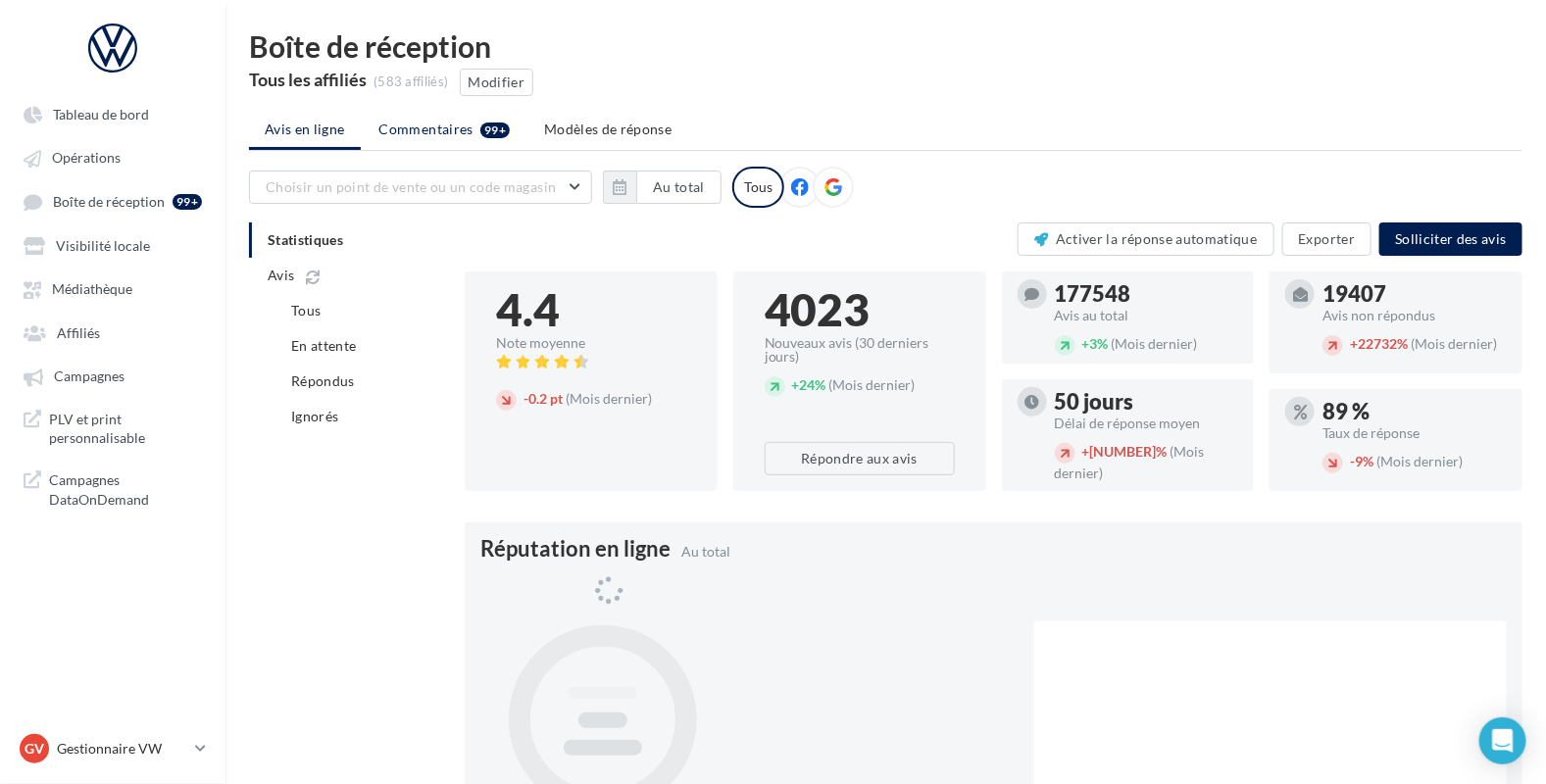 click on "Commentaires
99+" at bounding box center [444, 129] 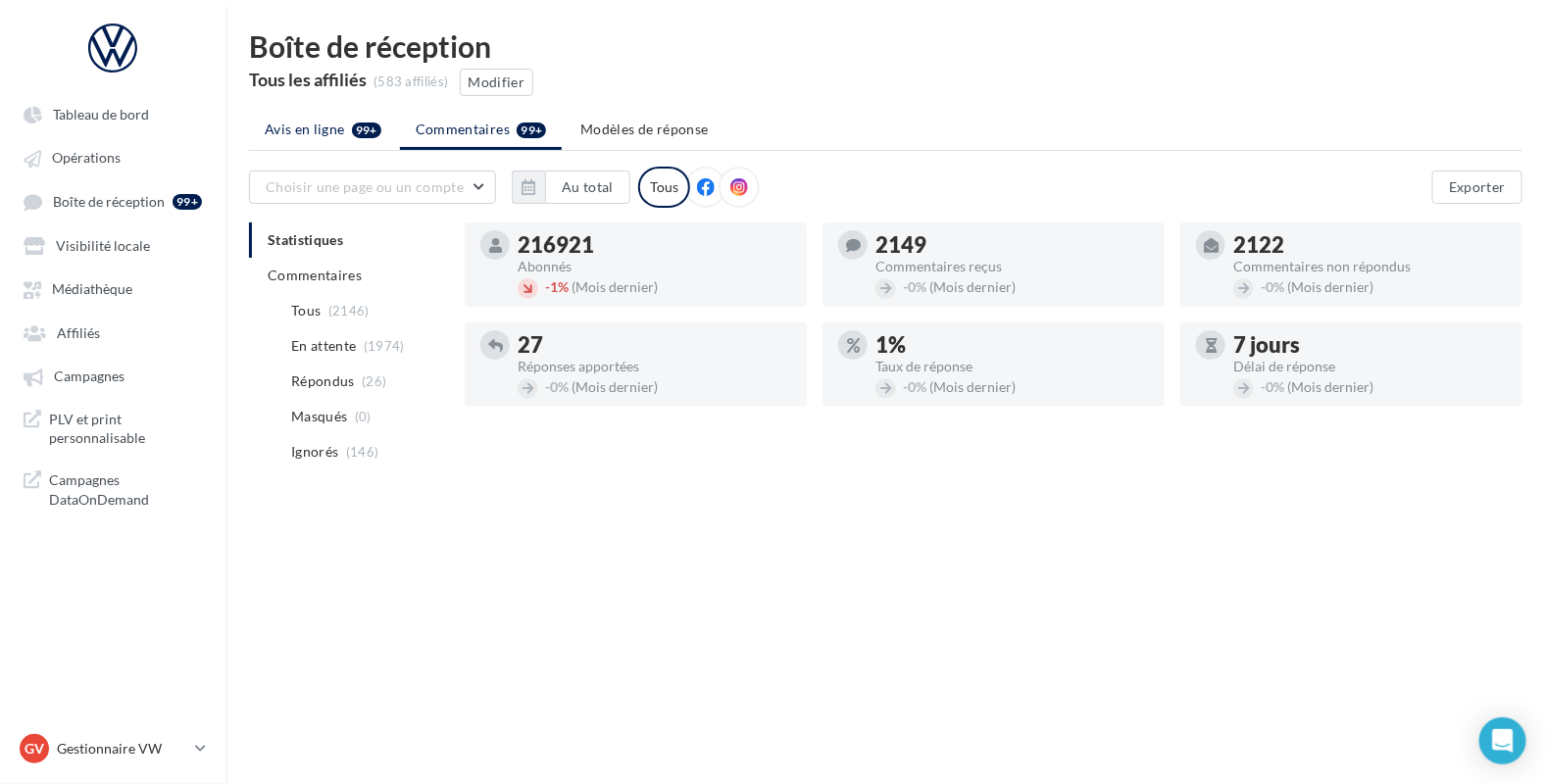 click on "Avis en ligne
99+" at bounding box center [323, 129] 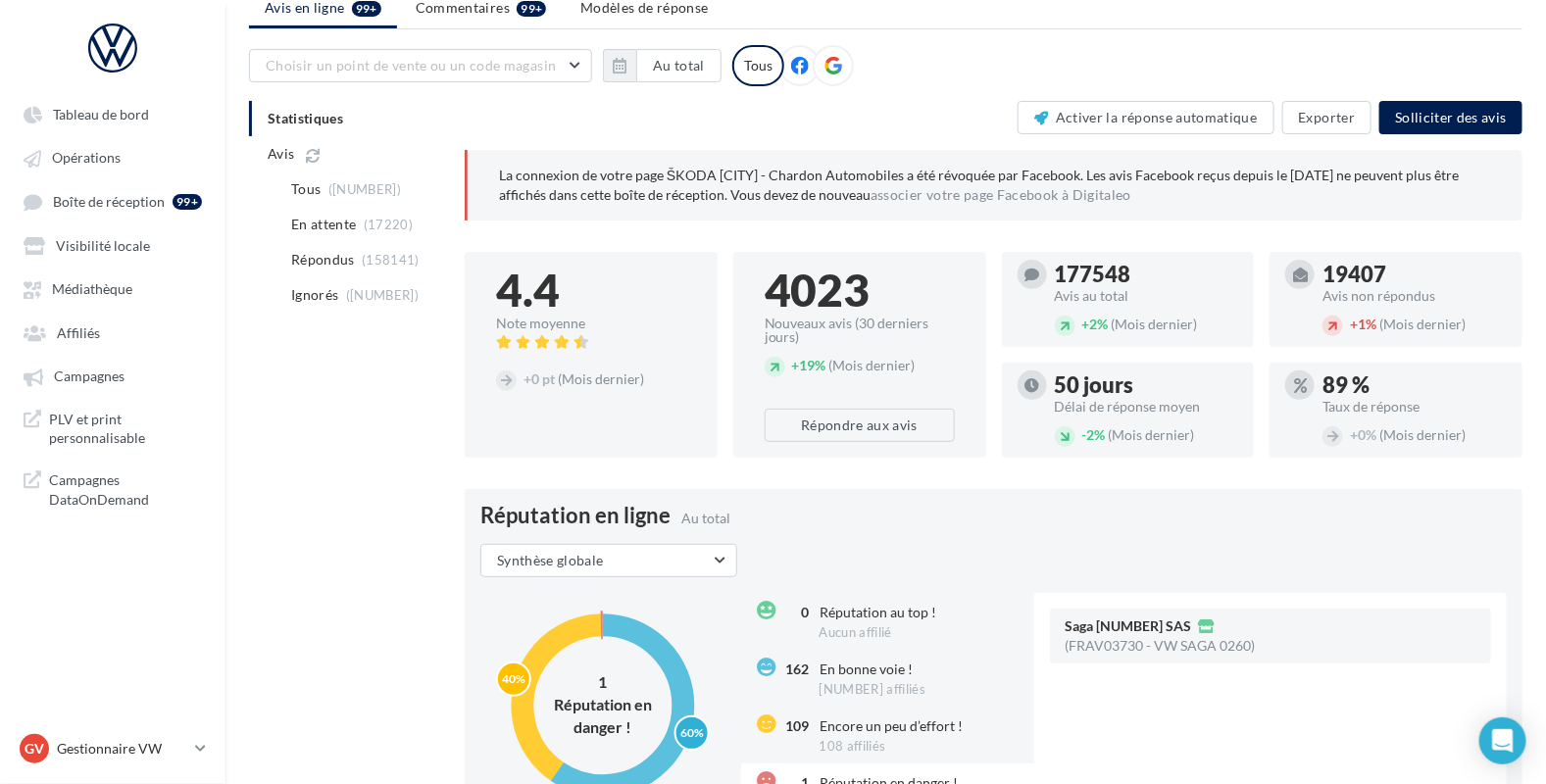 scroll, scrollTop: 244, scrollLeft: 0, axis: vertical 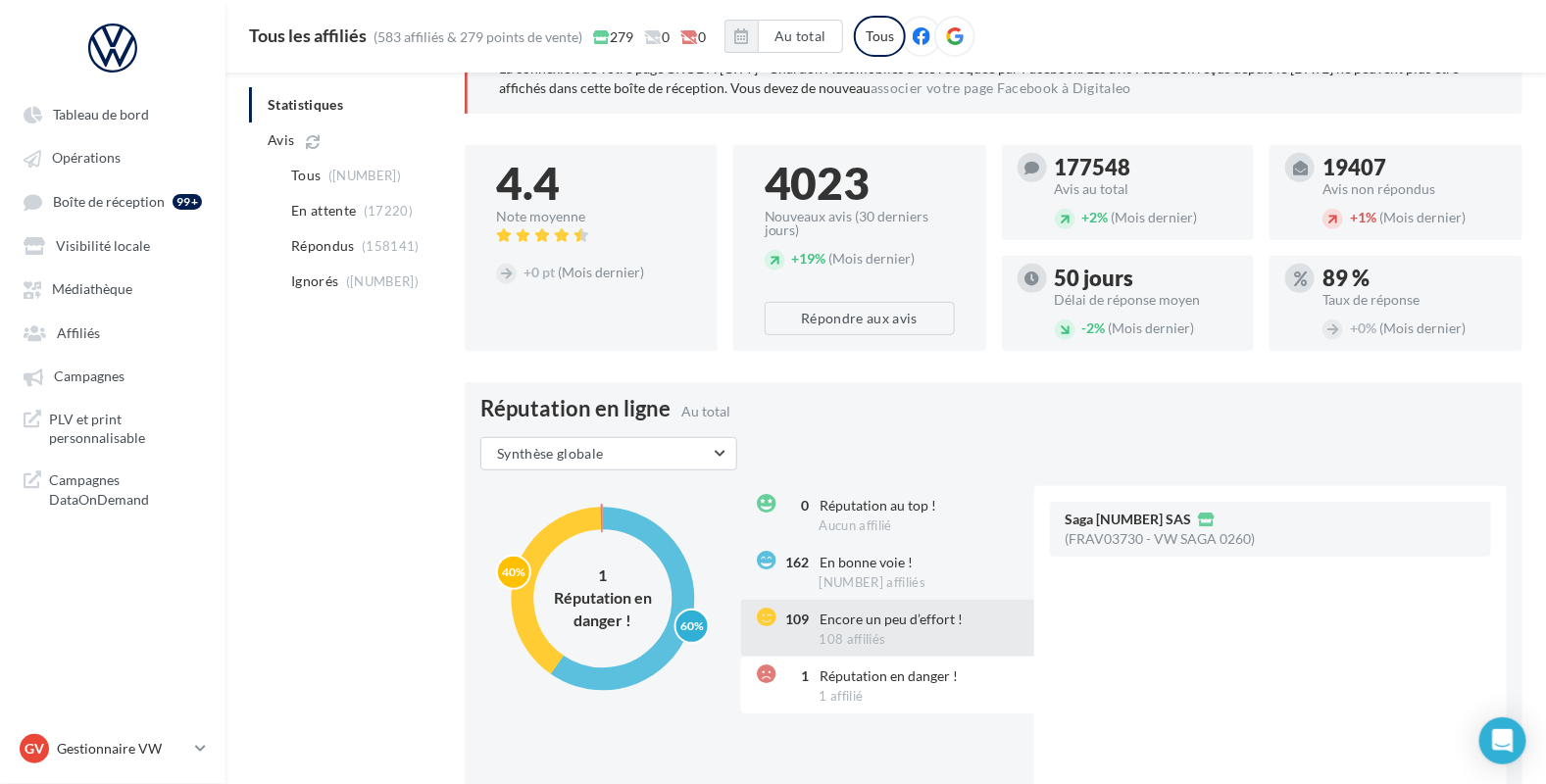 click on "Encore un peu d’effort !" at bounding box center [878, 505] 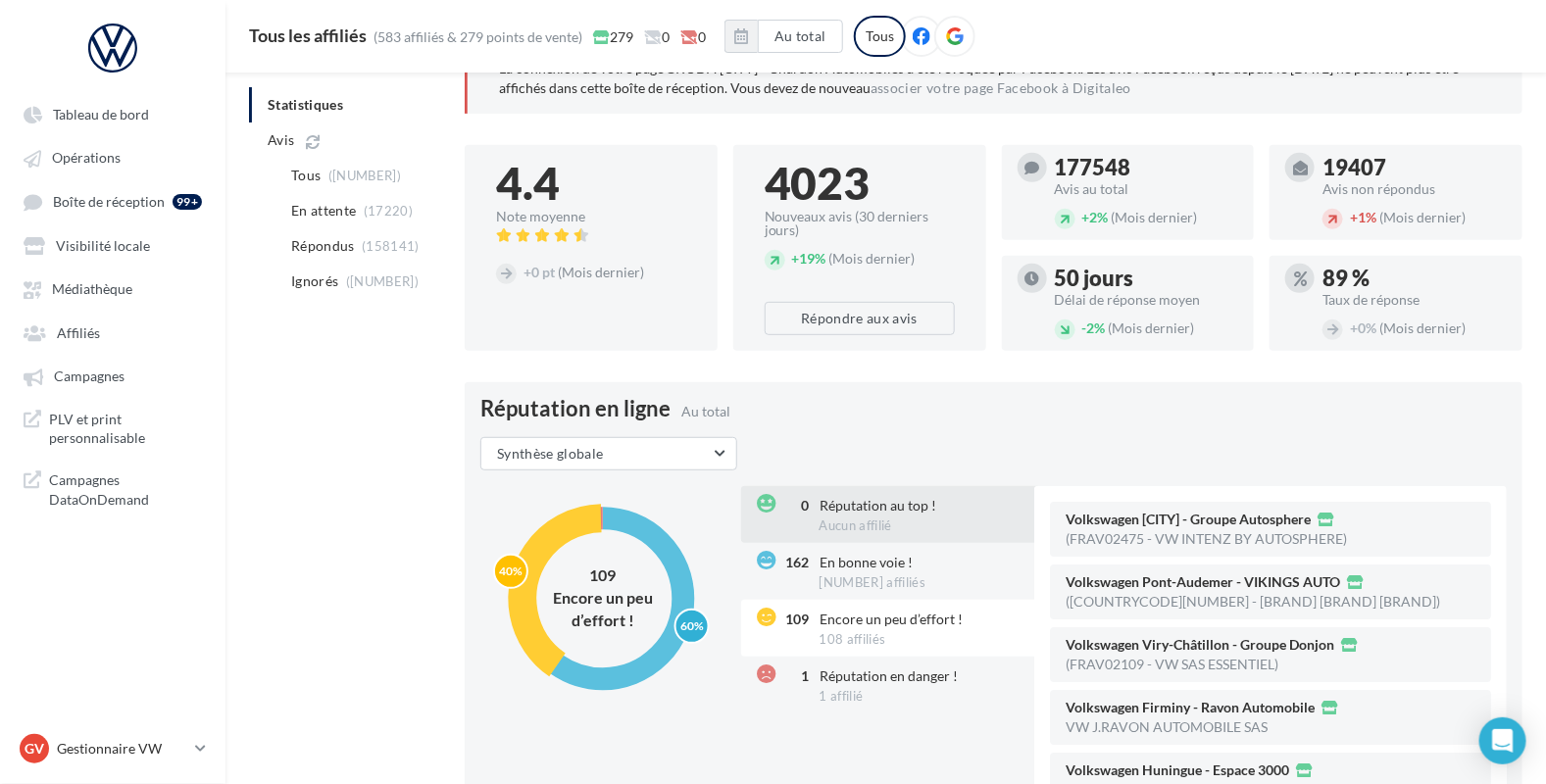 click on "0
Réputation au top !
Aucun affilié" at bounding box center (889, 514) 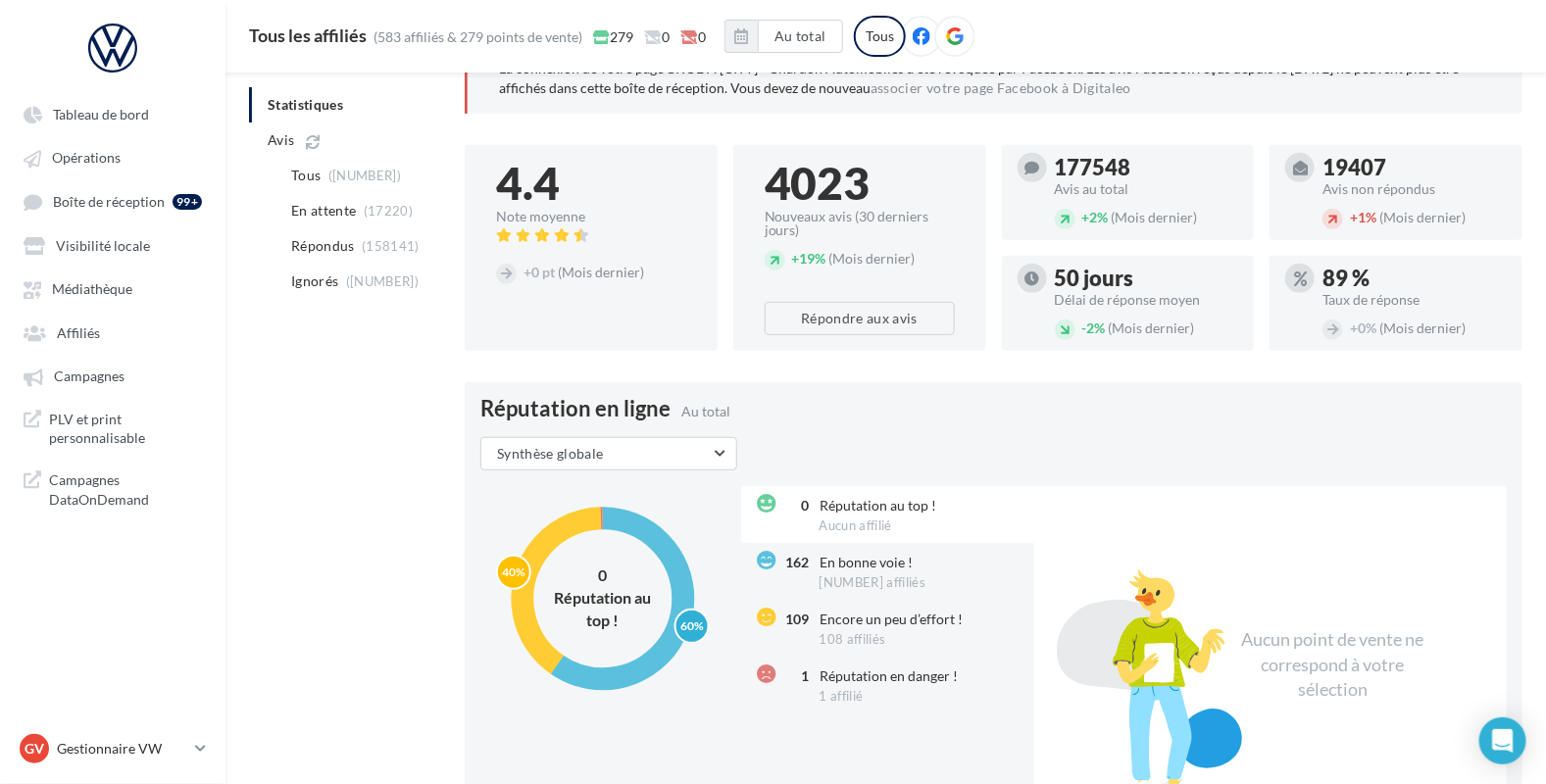 click on "Aucun affilié" at bounding box center [856, 525] 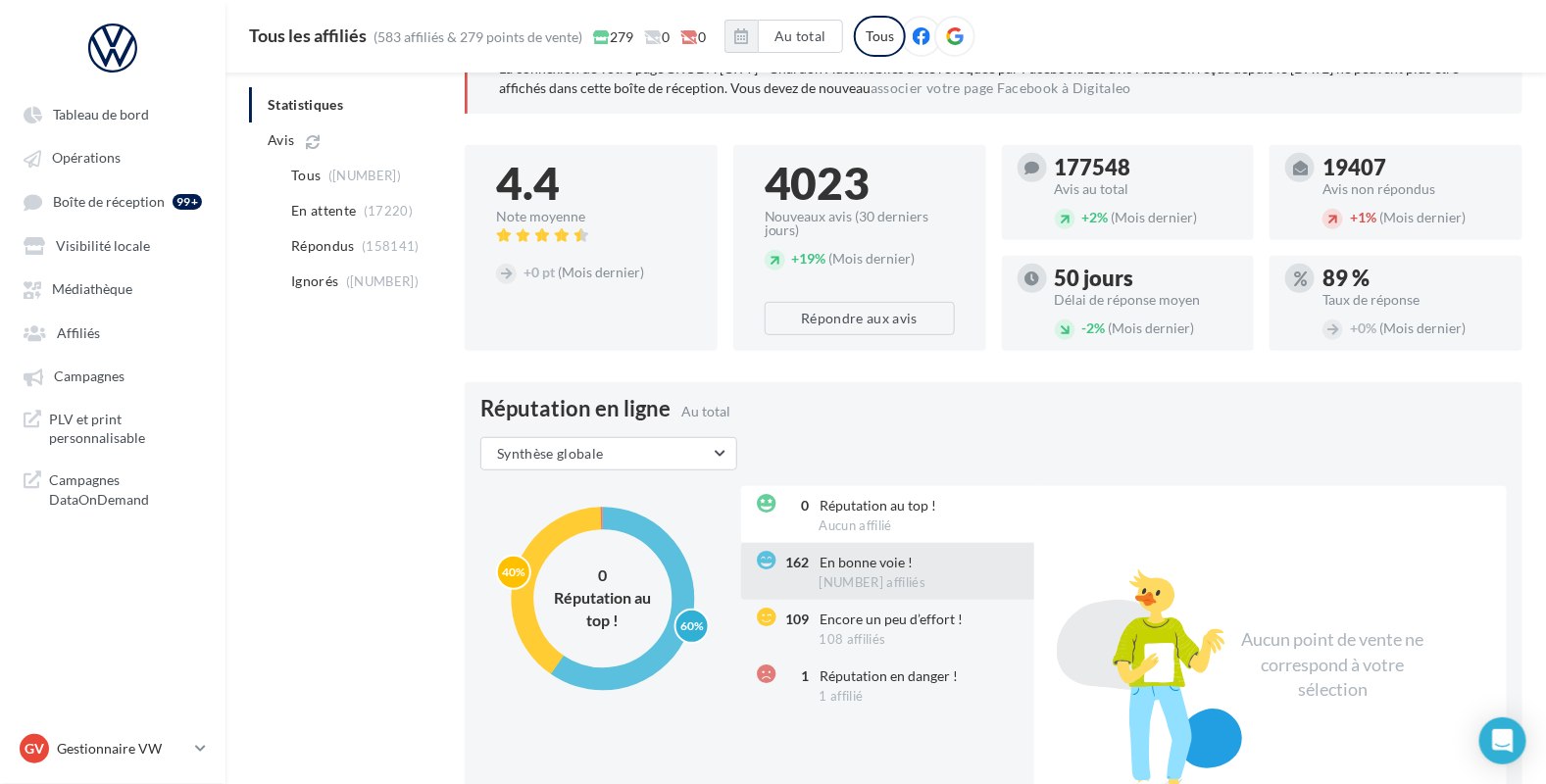 click on "162
En bonne voie !
161 affiliés" at bounding box center [889, 571] 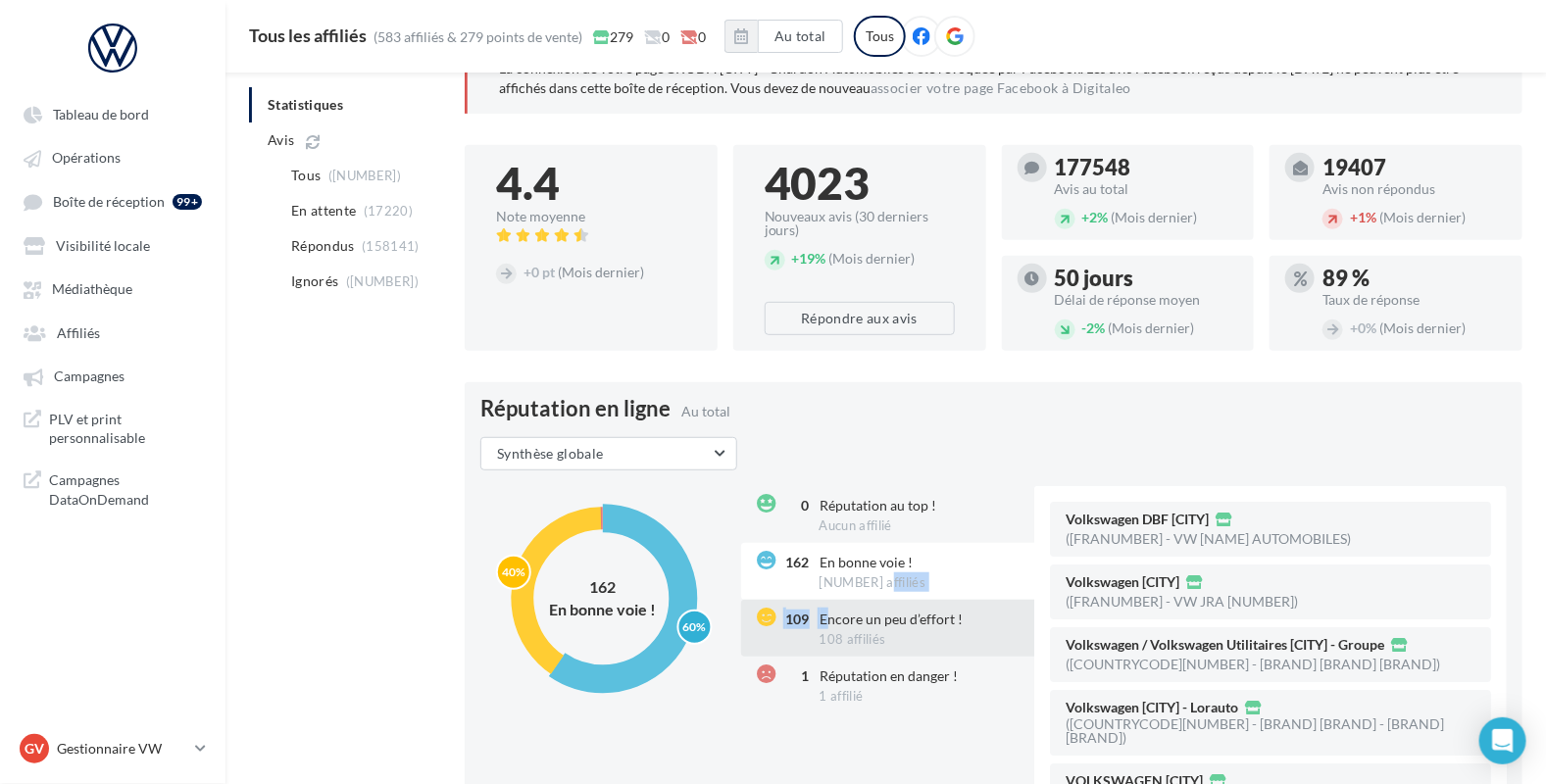 click on "0
Réputation au top !
Aucun affilié
162
En bonne voie !
161 affiliés
109
Encore un peu d’effort !
108 affiliés
1
Réputation en danger !
1 affilié" at bounding box center (887, 600) 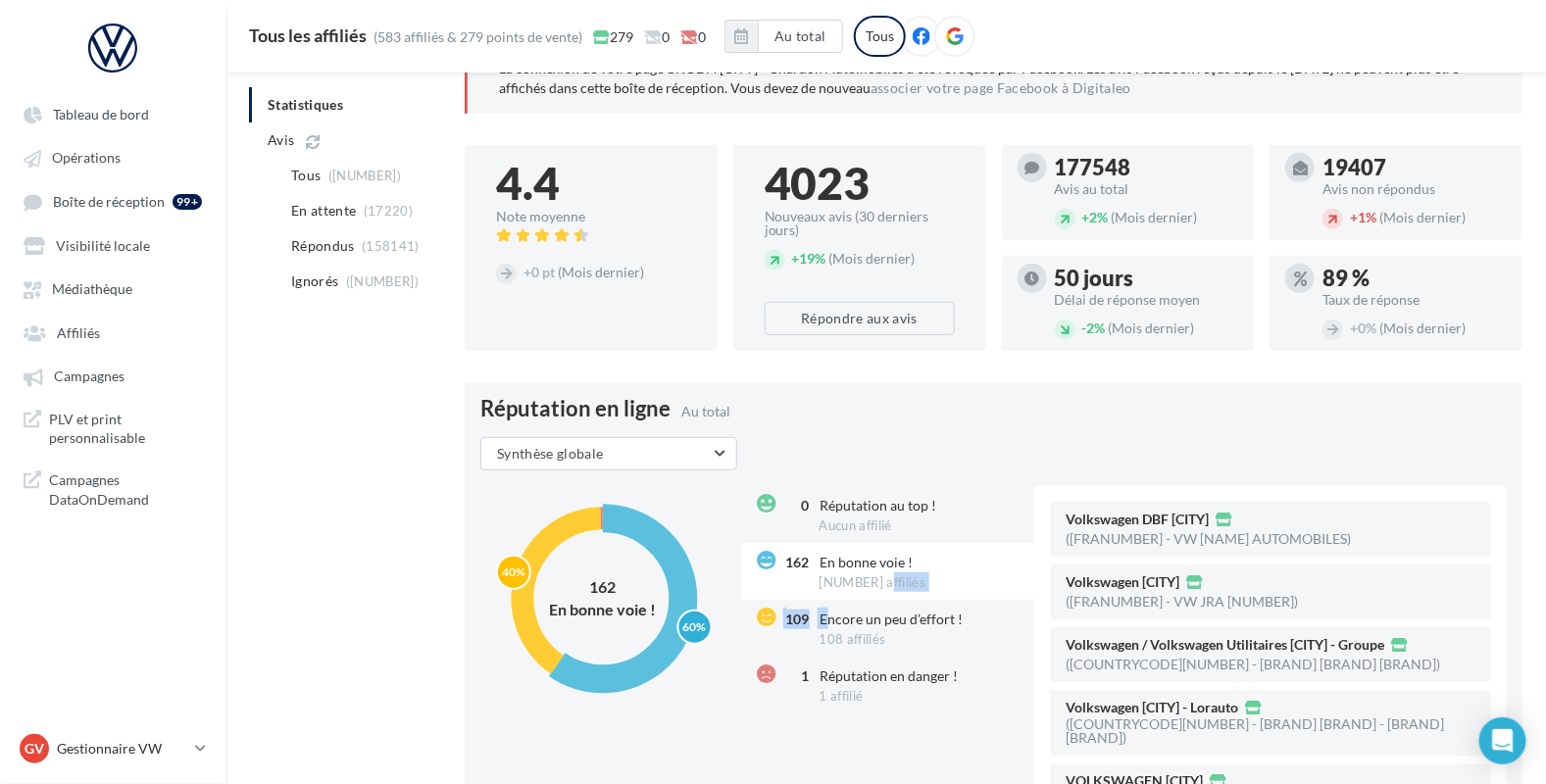 drag, startPoint x: 828, startPoint y: 600, endPoint x: 805, endPoint y: 568, distance: 39 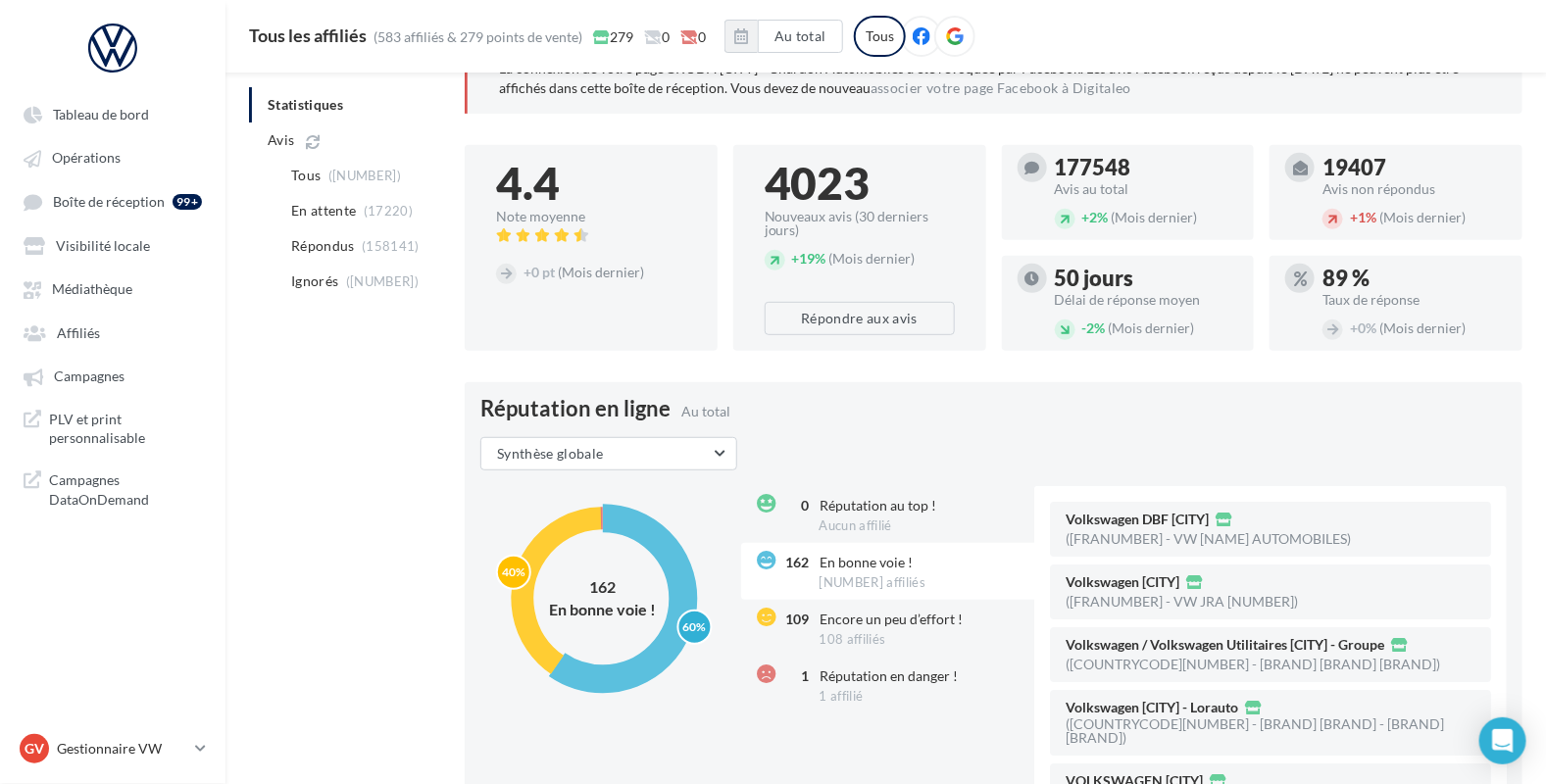 drag, startPoint x: 805, startPoint y: 568, endPoint x: 789, endPoint y: 564, distance: 16.492423 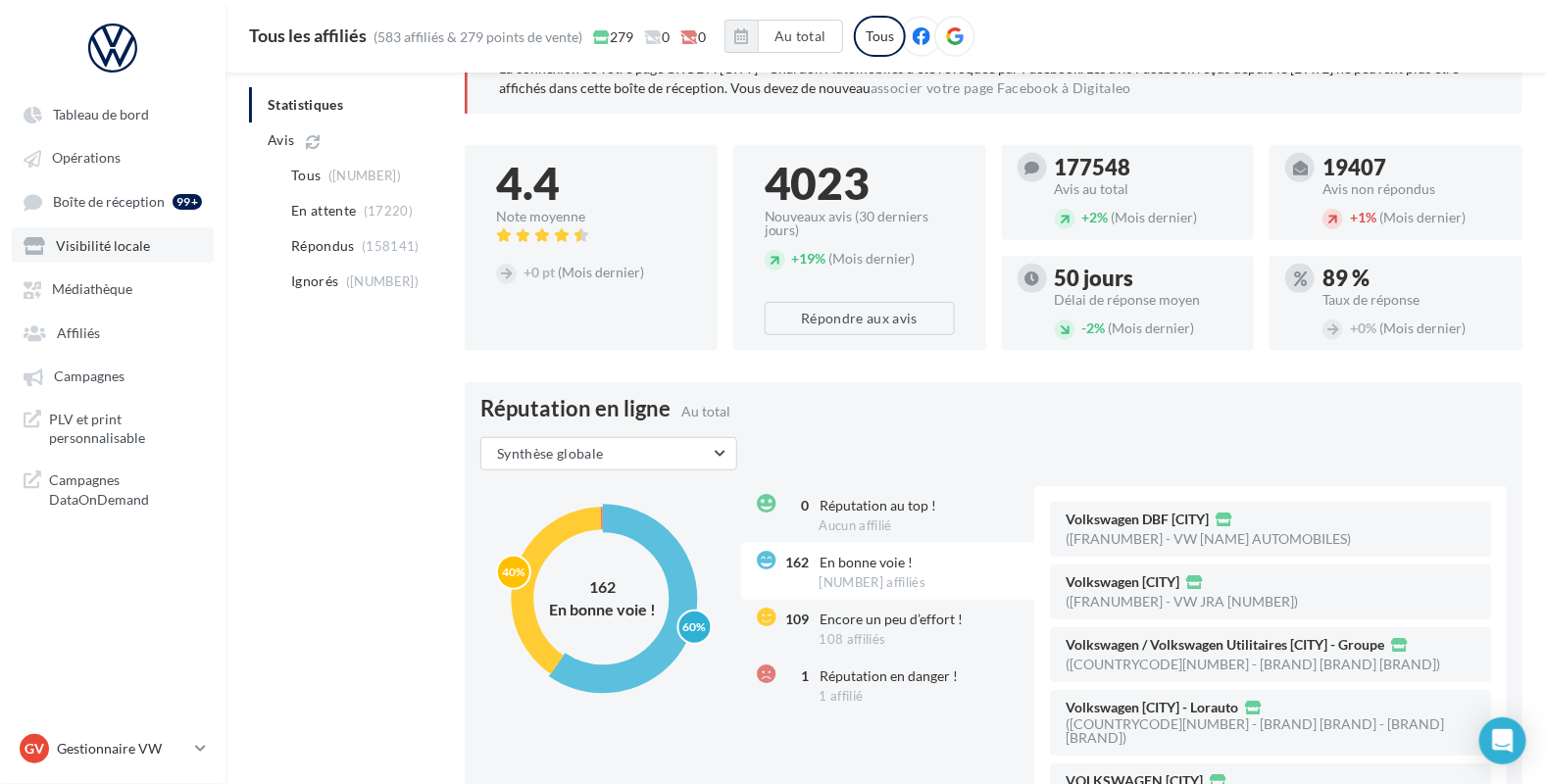 click on "Visibilité locale" at bounding box center (103, 245) 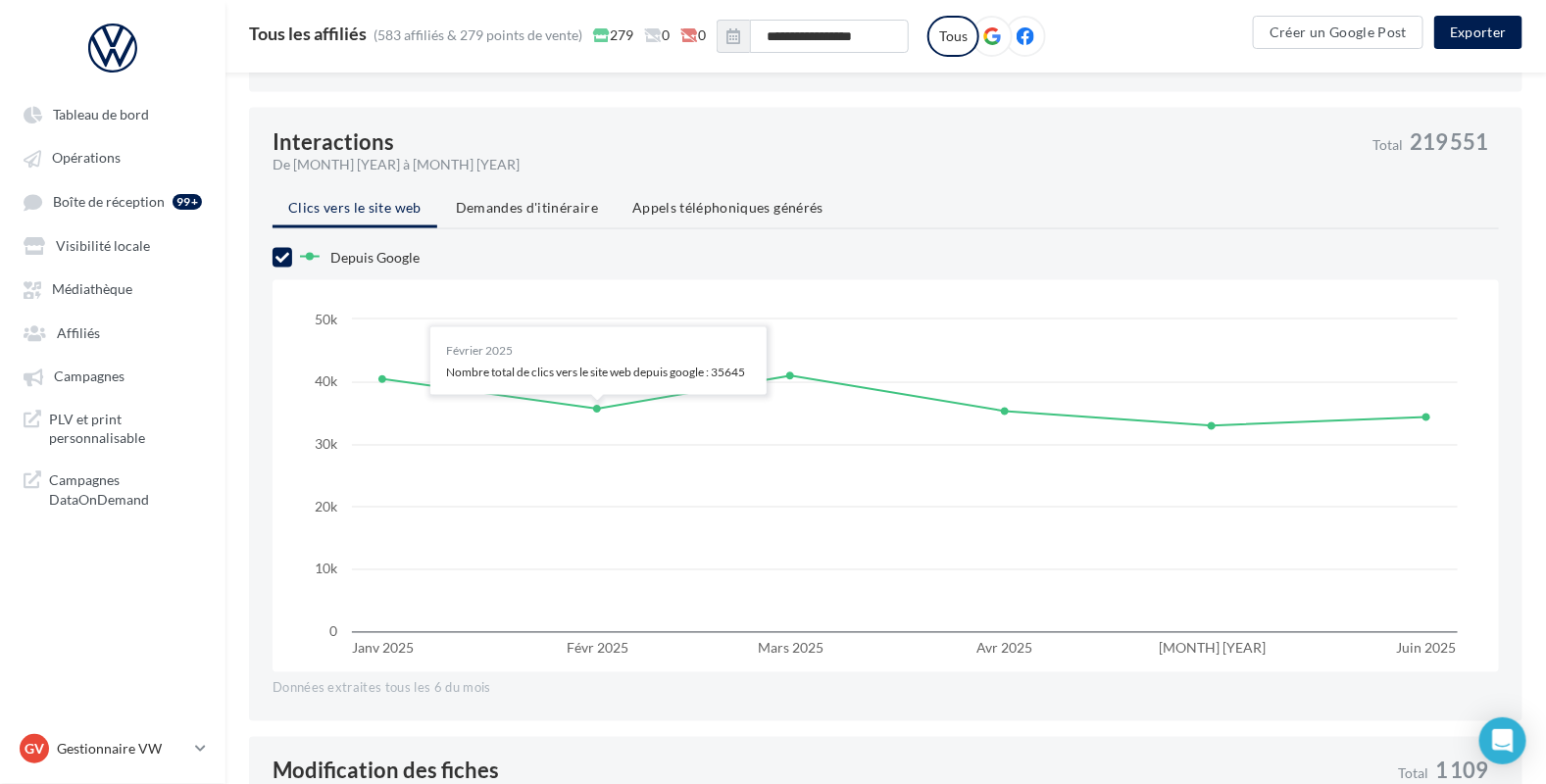 scroll, scrollTop: 1144, scrollLeft: 0, axis: vertical 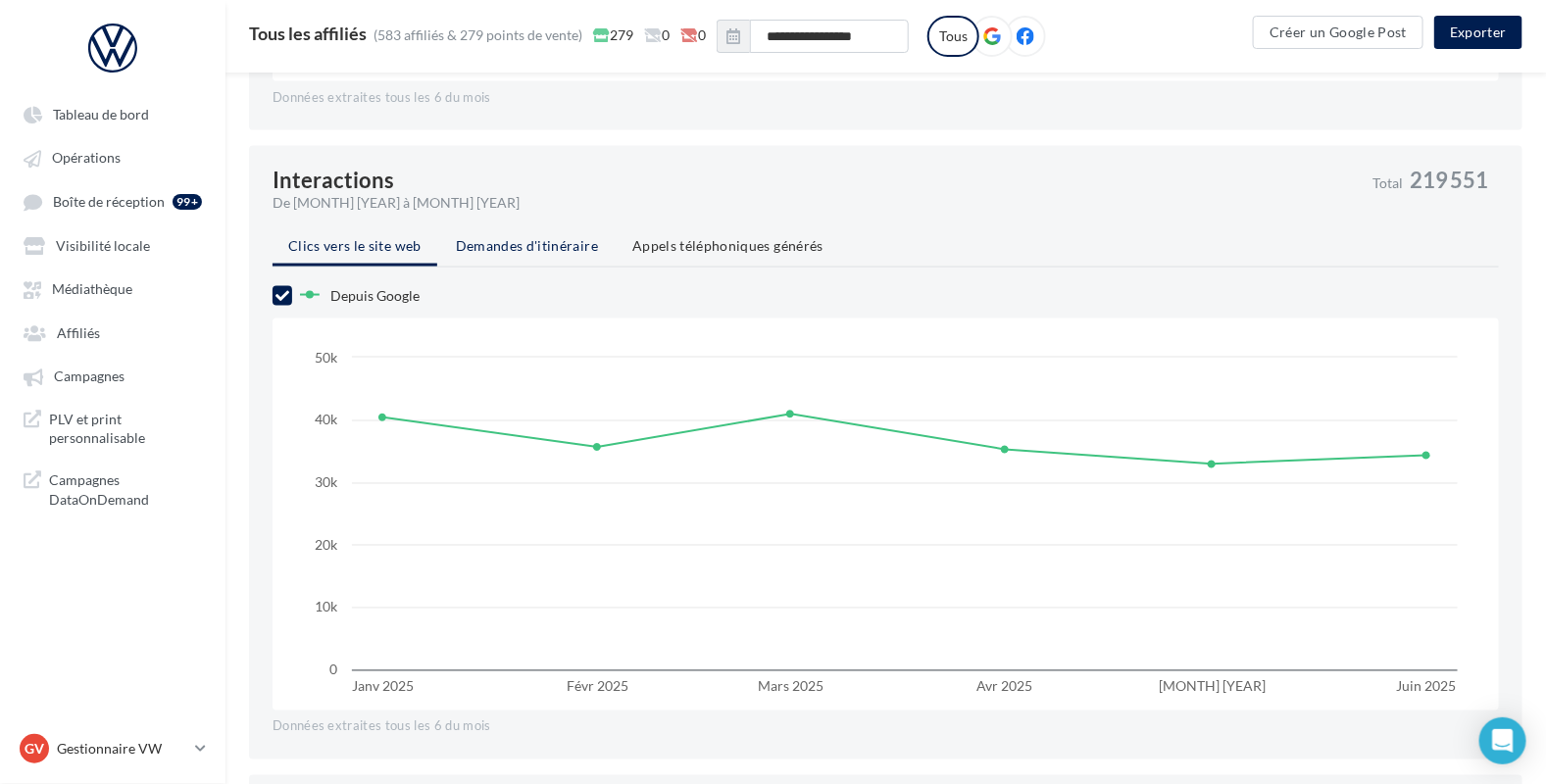 click on "Demandes d'itinéraire" at bounding box center (355, 245) 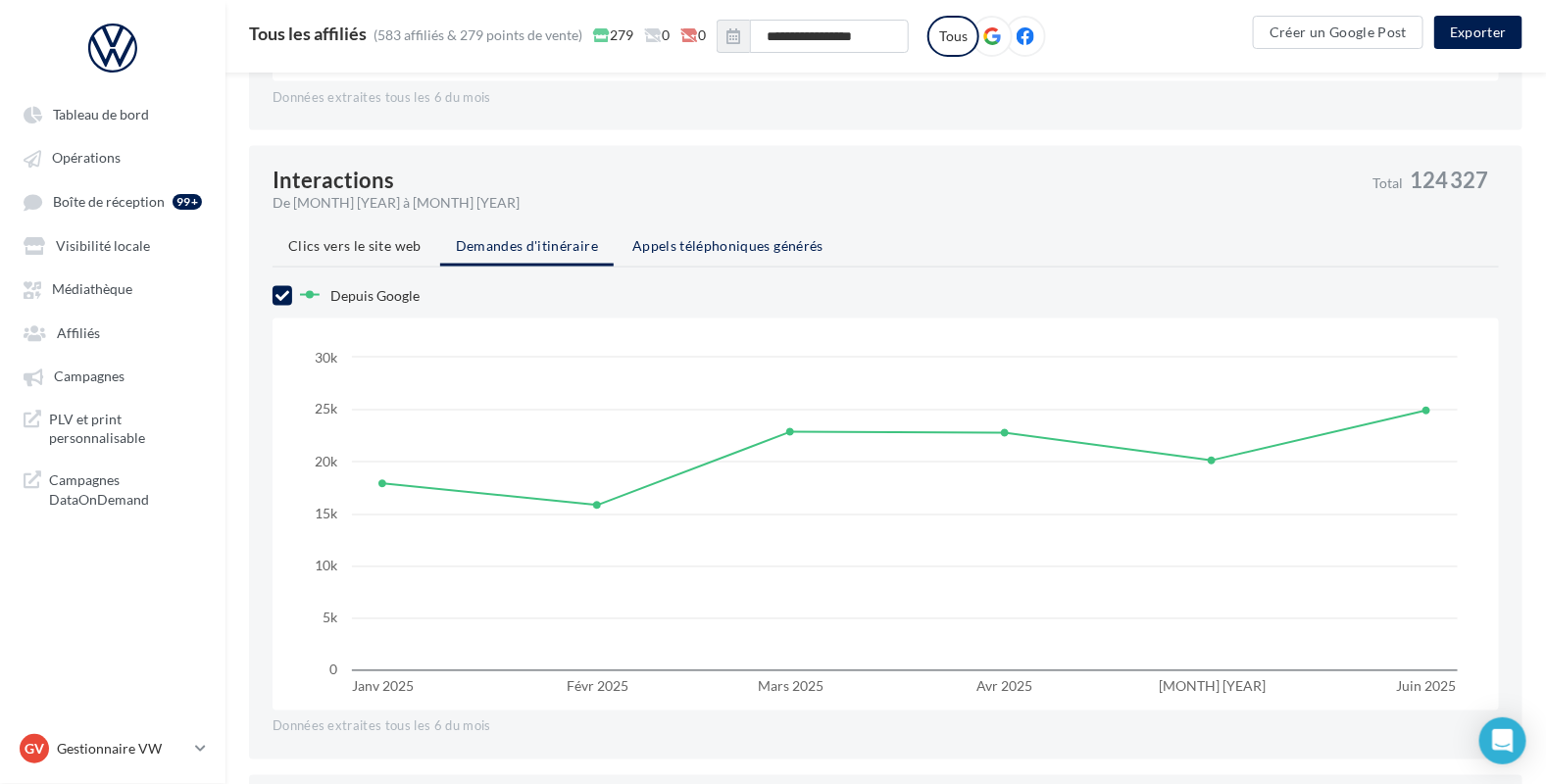 click on "Appels téléphoniques générés" at bounding box center [727, 246] 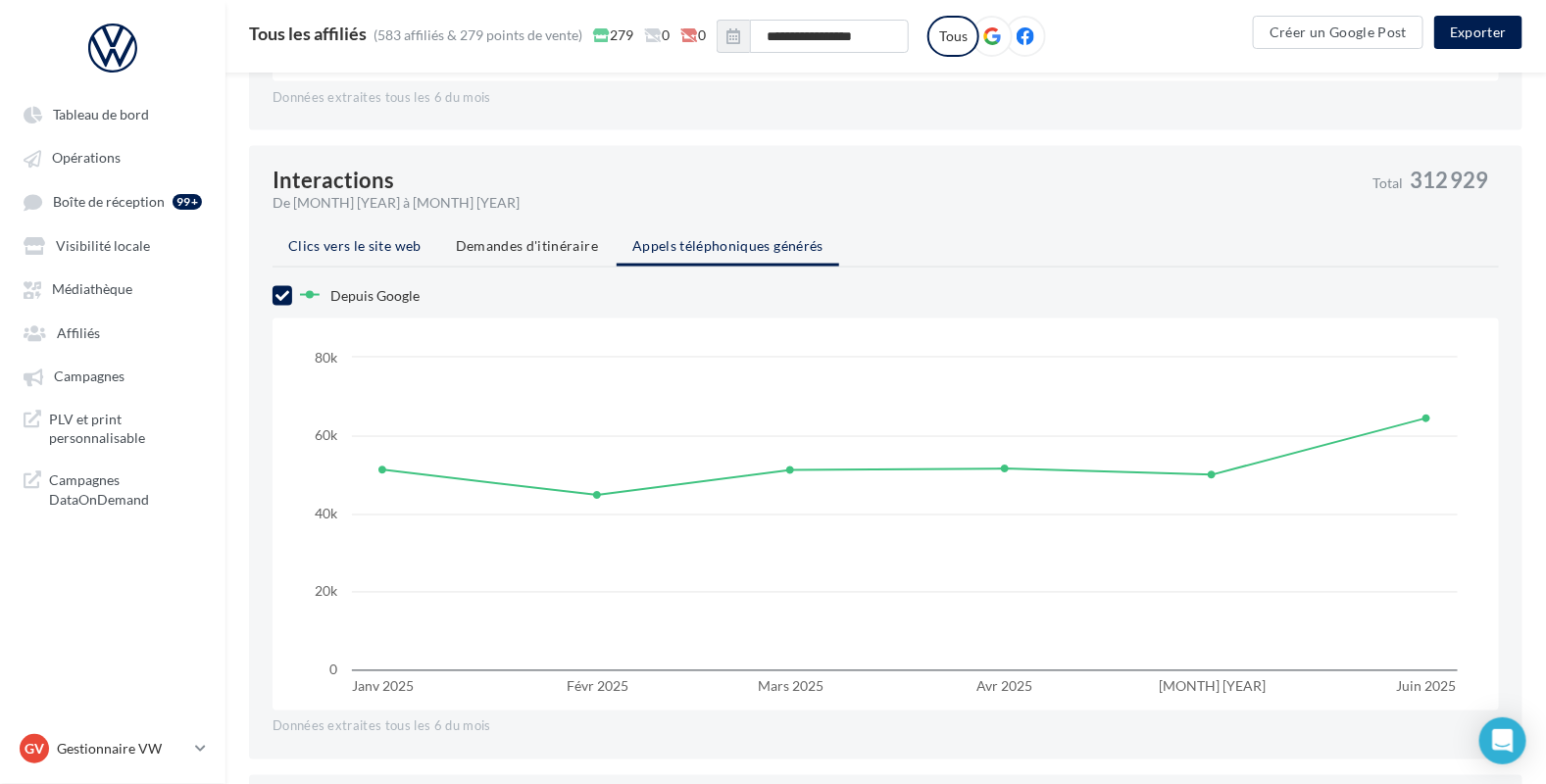 click on "Clics vers le site web" at bounding box center (355, 245) 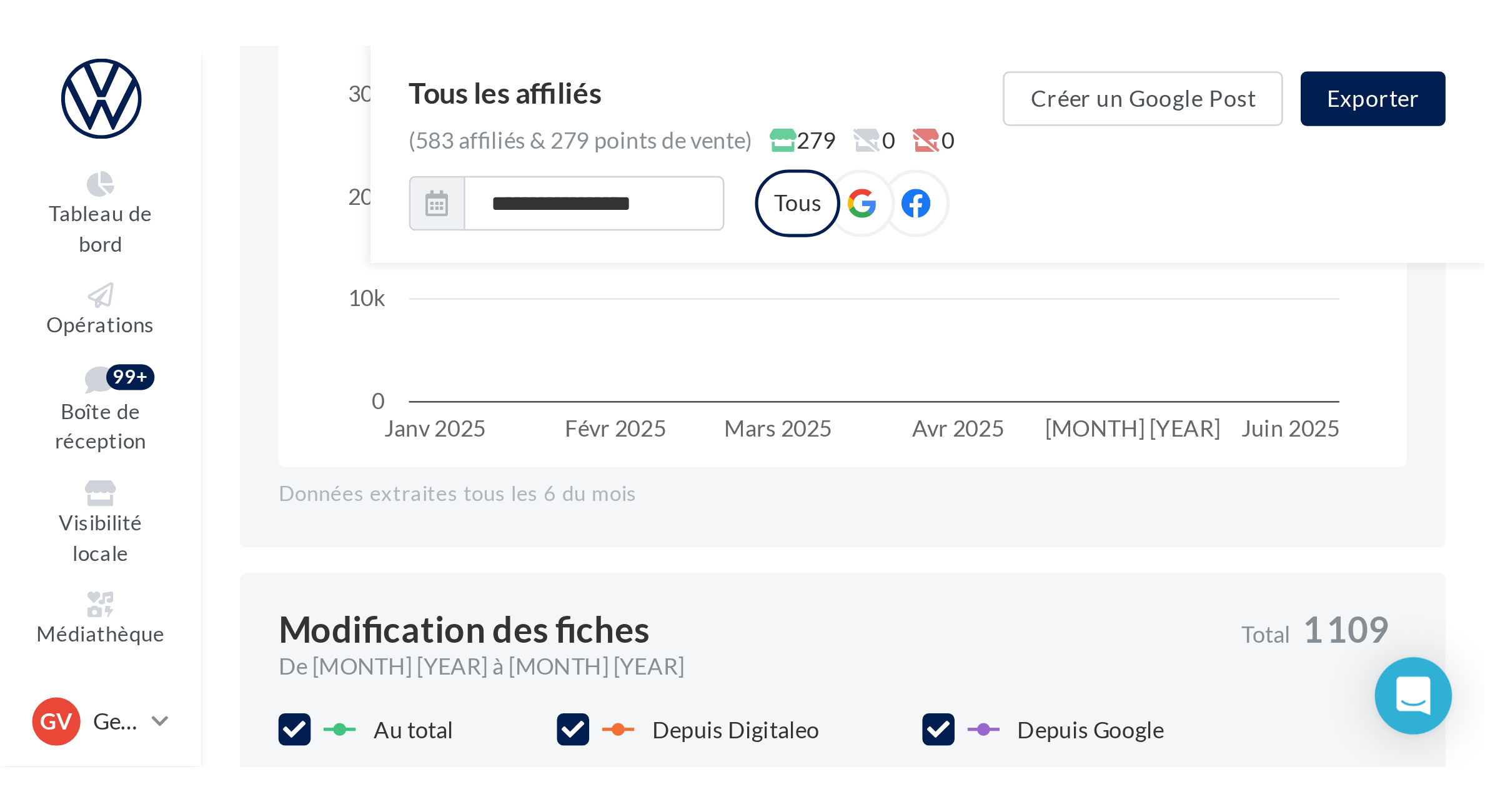 scroll, scrollTop: 1068, scrollLeft: 0, axis: vertical 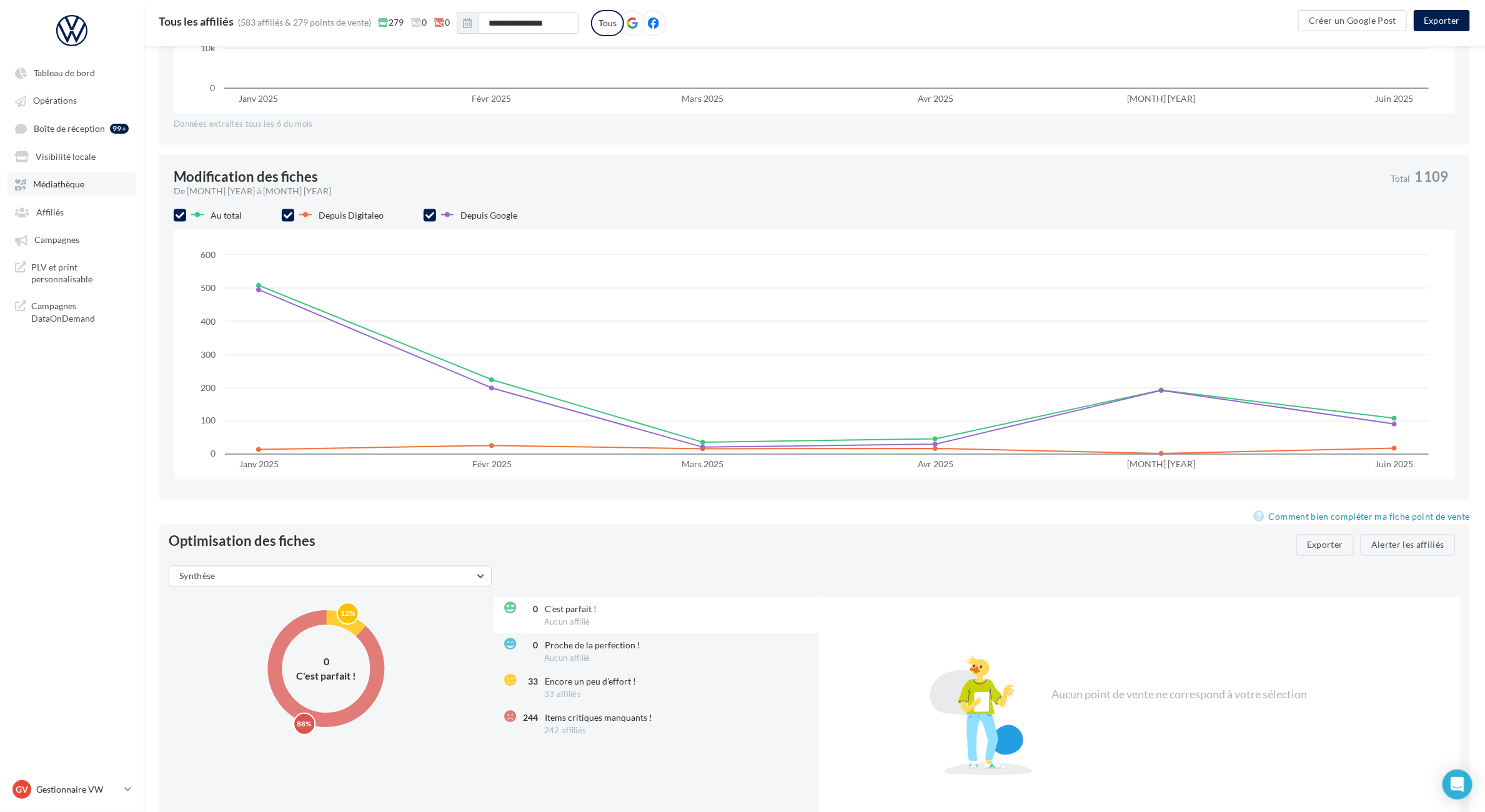 click on "Médiathèque" at bounding box center [72, 184] 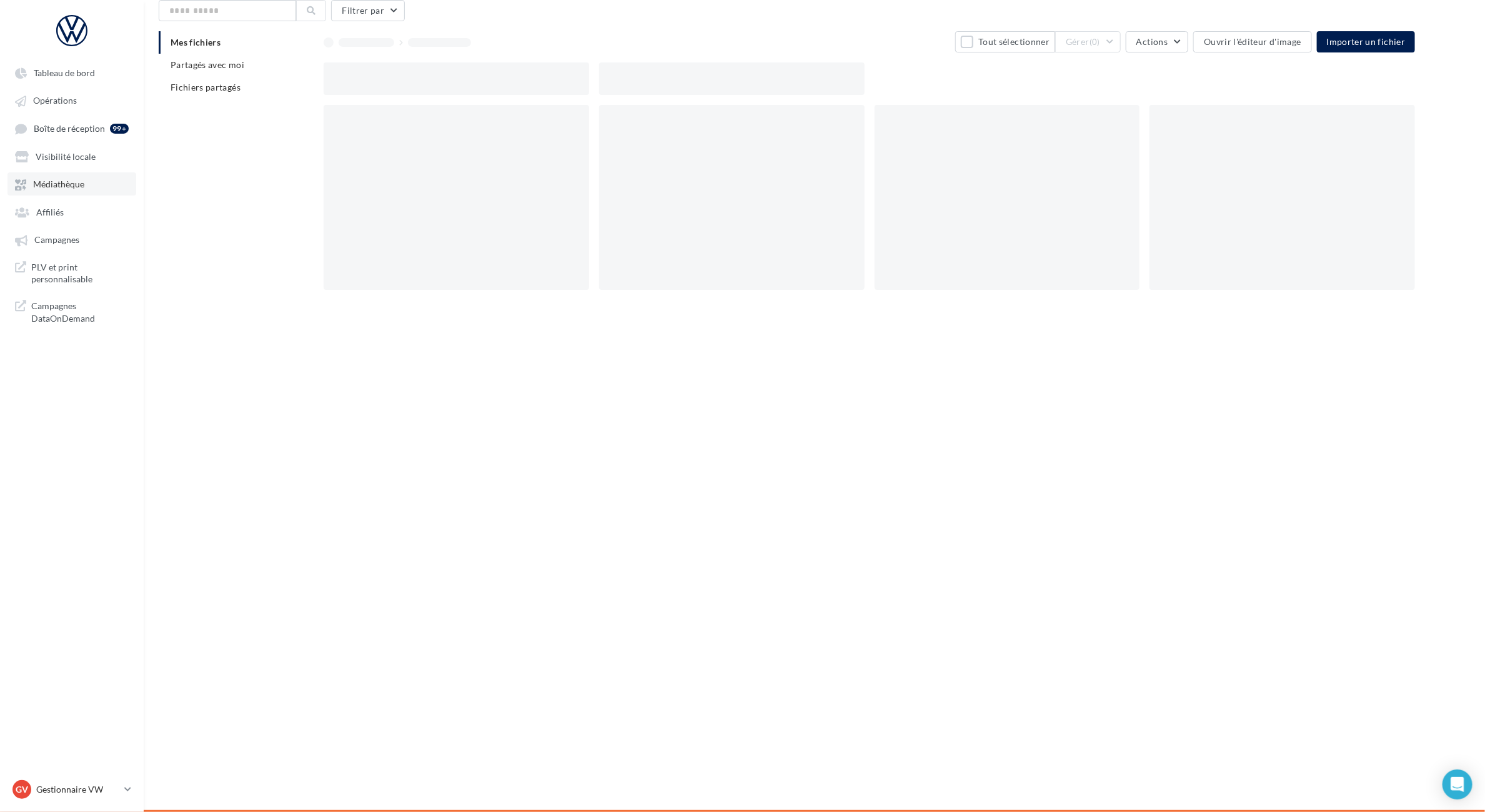 scroll, scrollTop: 20, scrollLeft: 0, axis: vertical 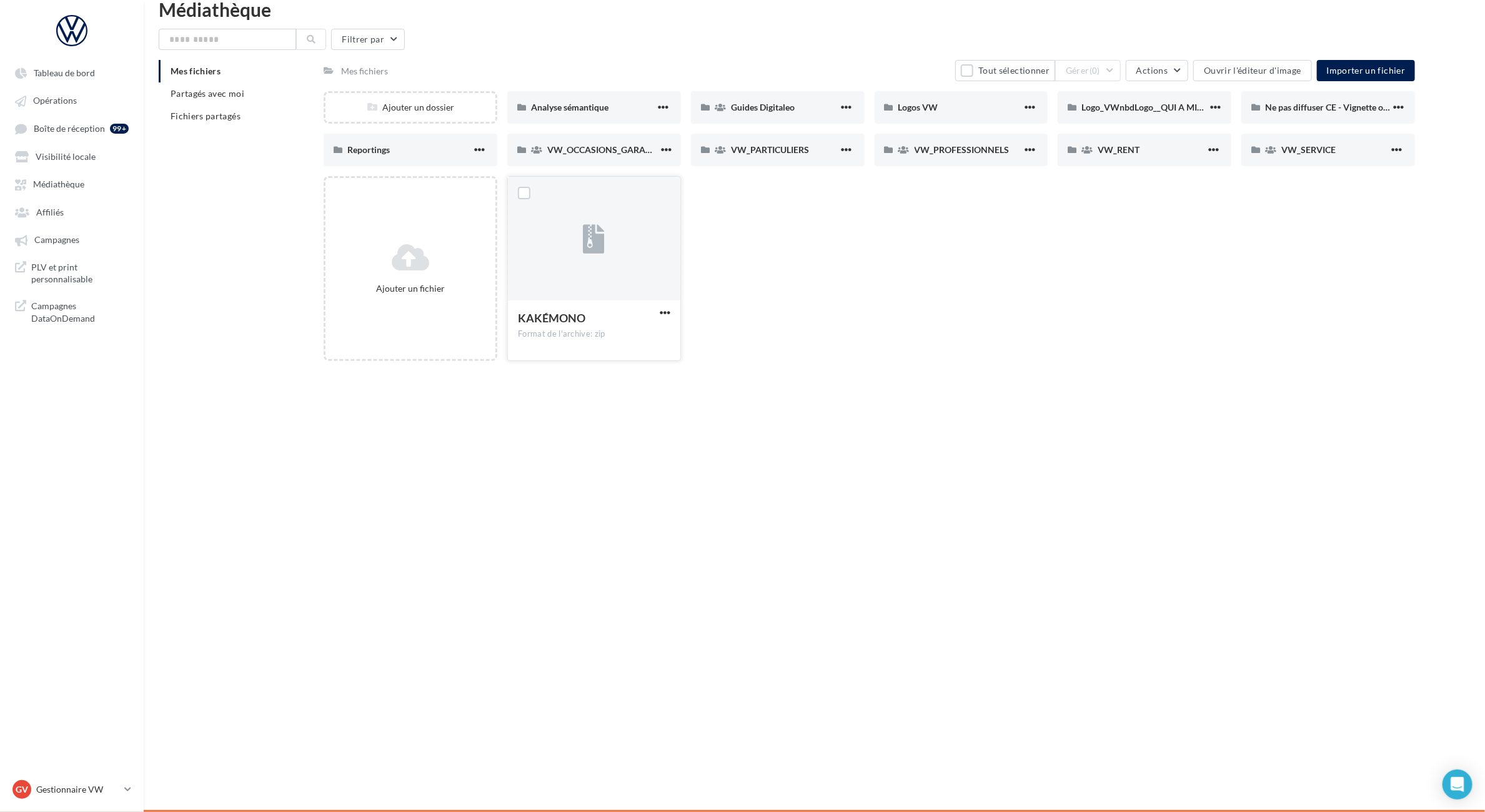 click at bounding box center (665, 314) 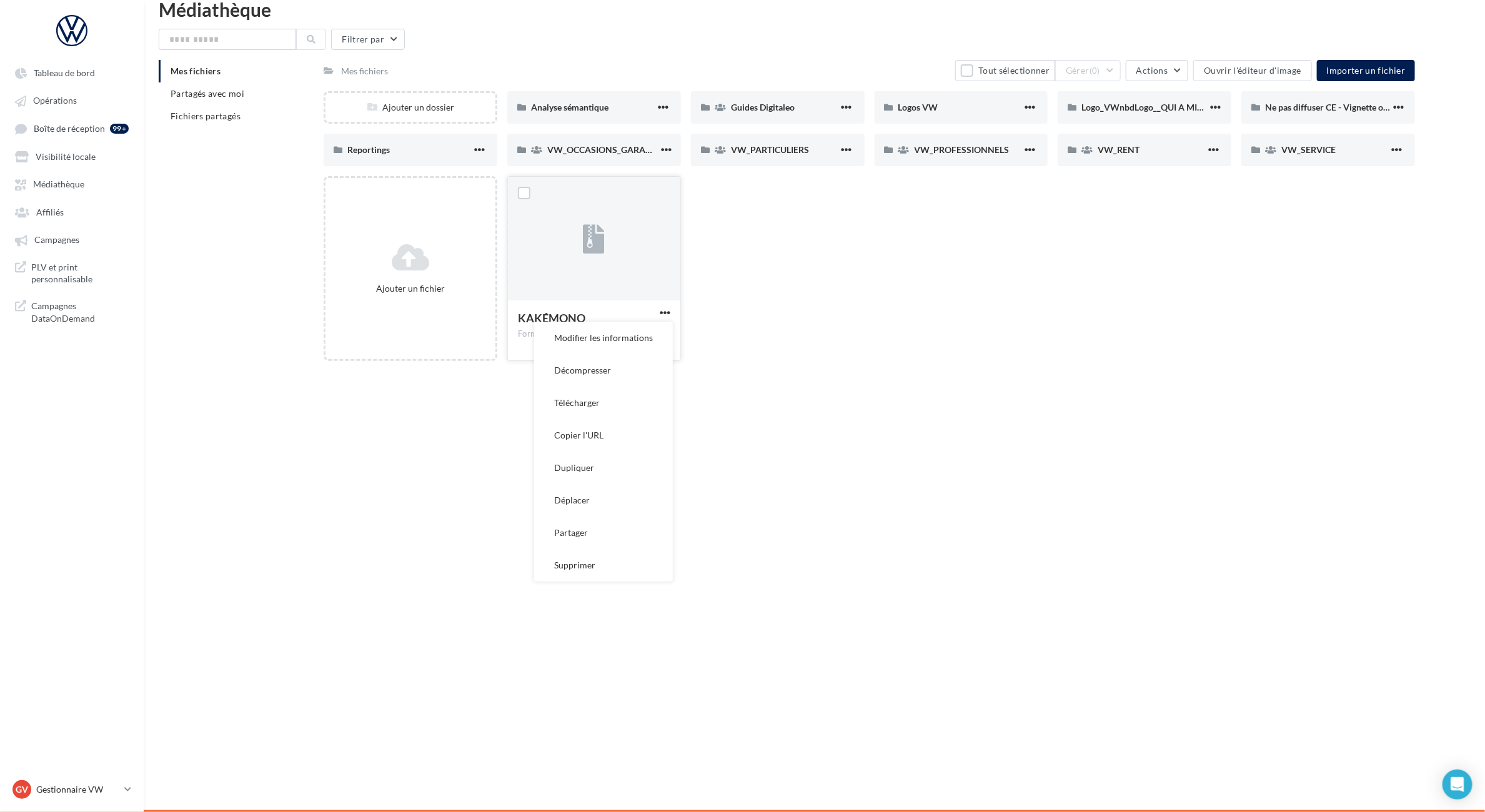 click at bounding box center (665, 314) 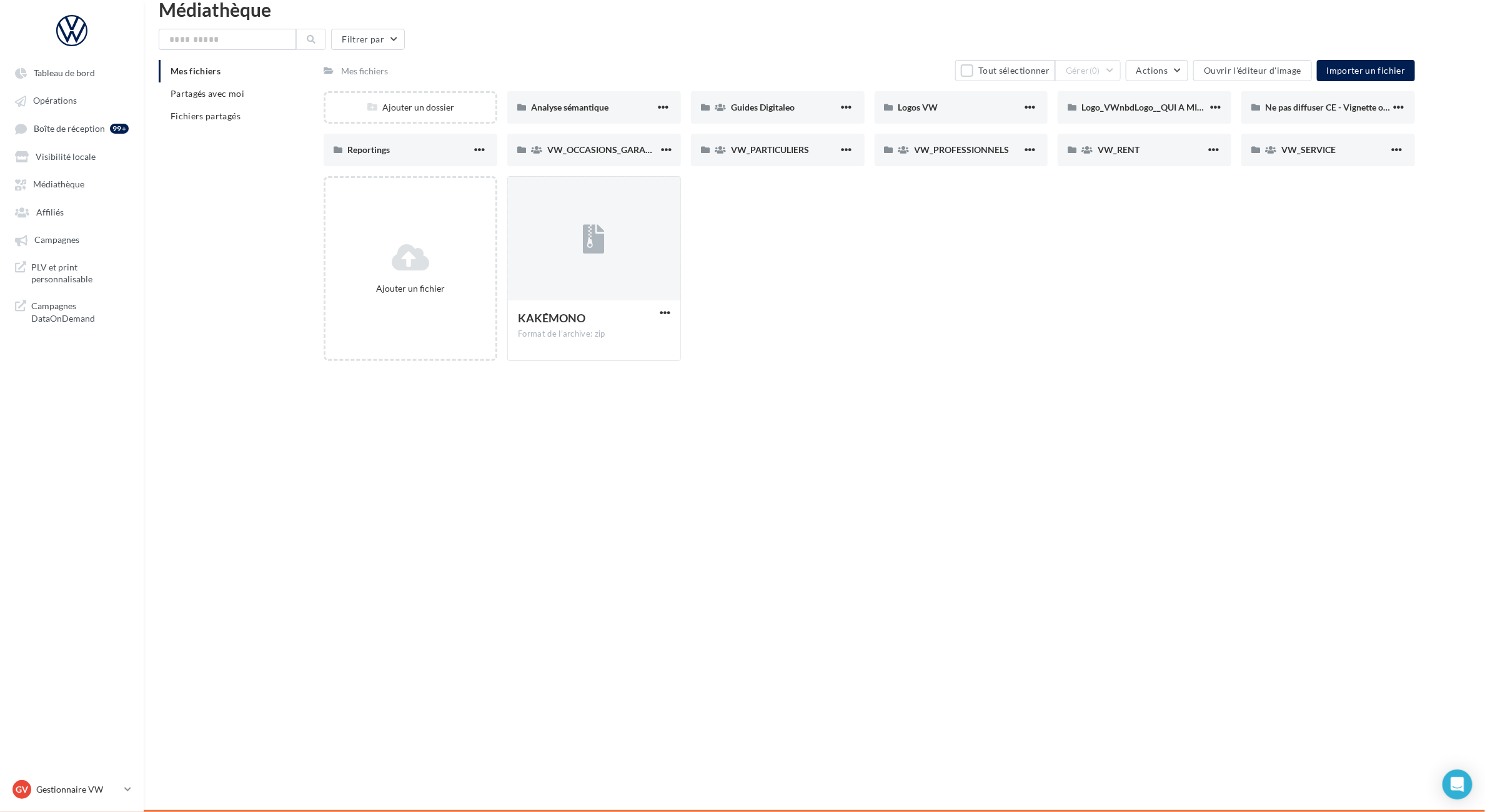 click on "Ajouter un fichier
KAKÉMONO  Format de l'archive: zip                   KAKÉMONO" at bounding box center [874, 134] 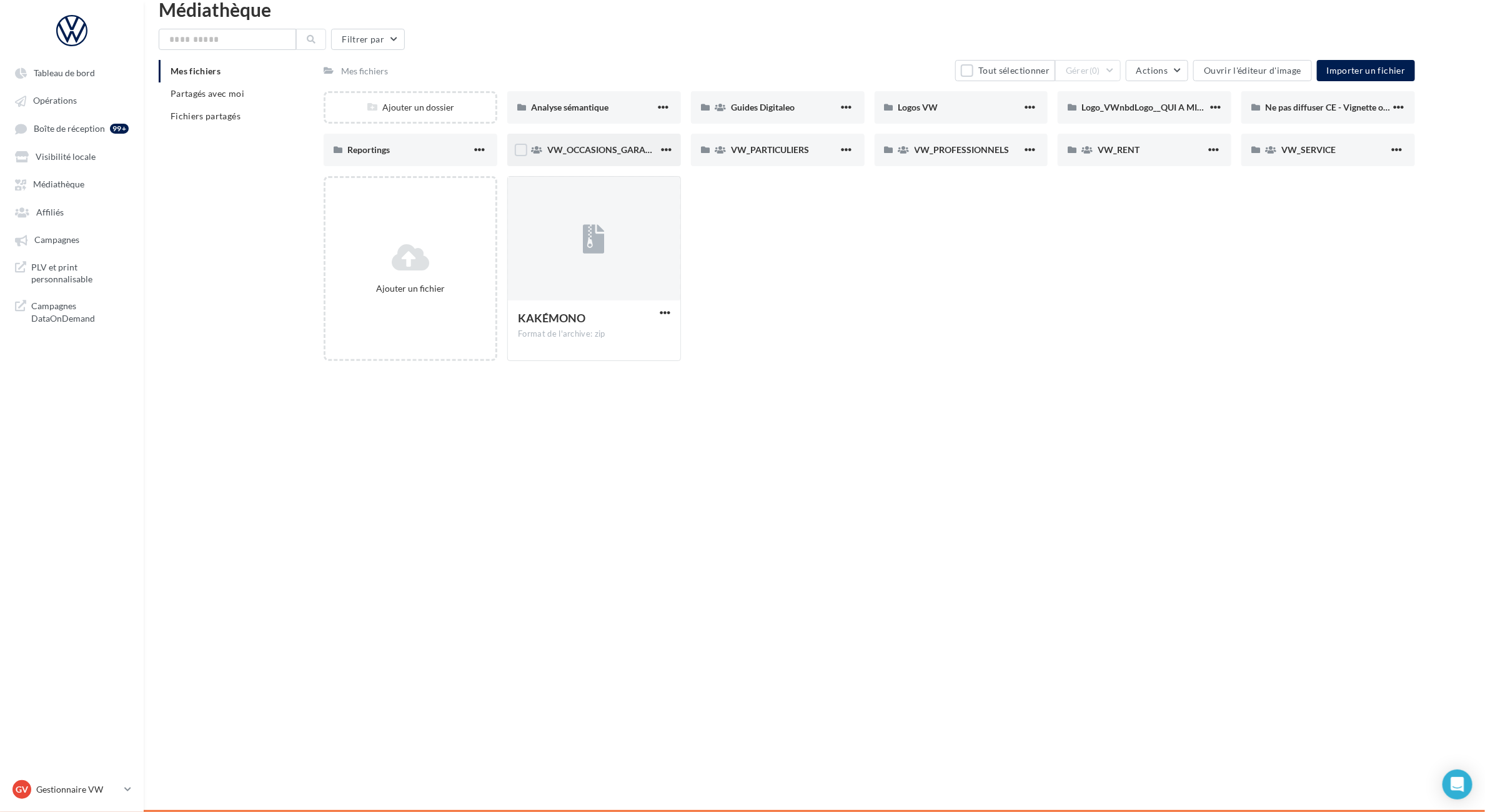 click on "VW_OCCASIONS_GARANTIES" at bounding box center (594, 107) 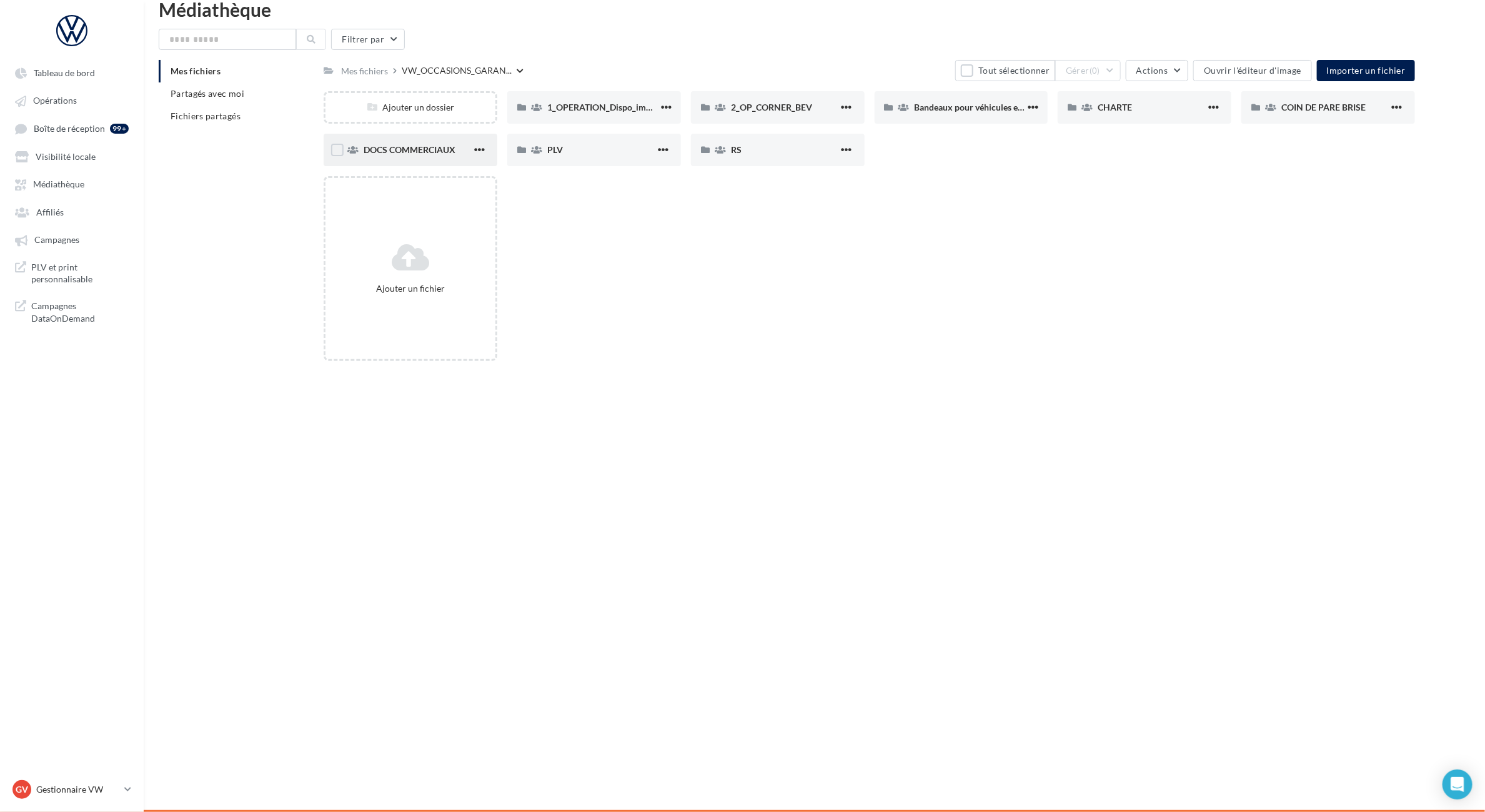 click on "DOCS COMMERCIAUX" at bounding box center (594, 107) 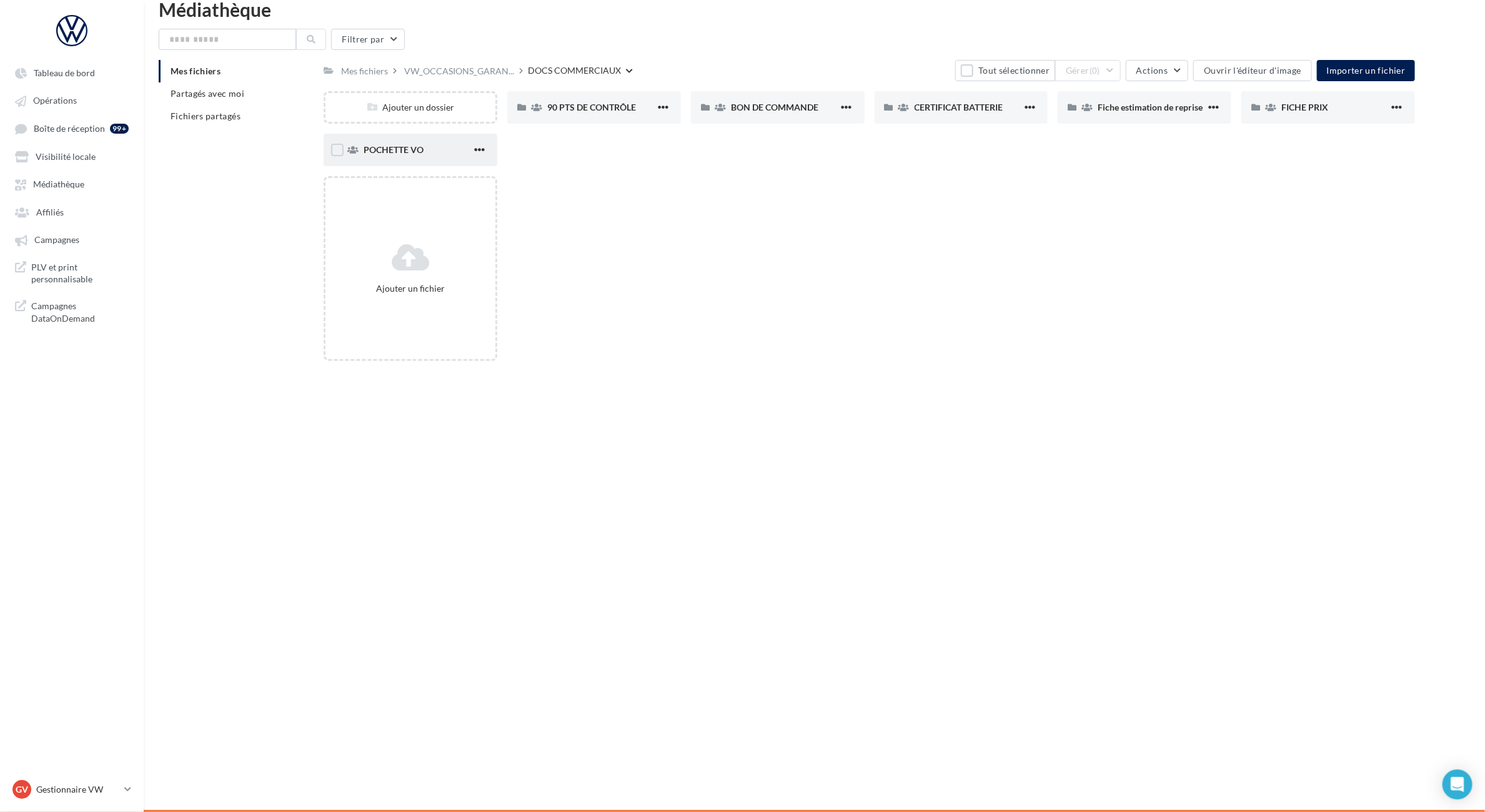 click on "POCHETTE VO" at bounding box center [594, 107] 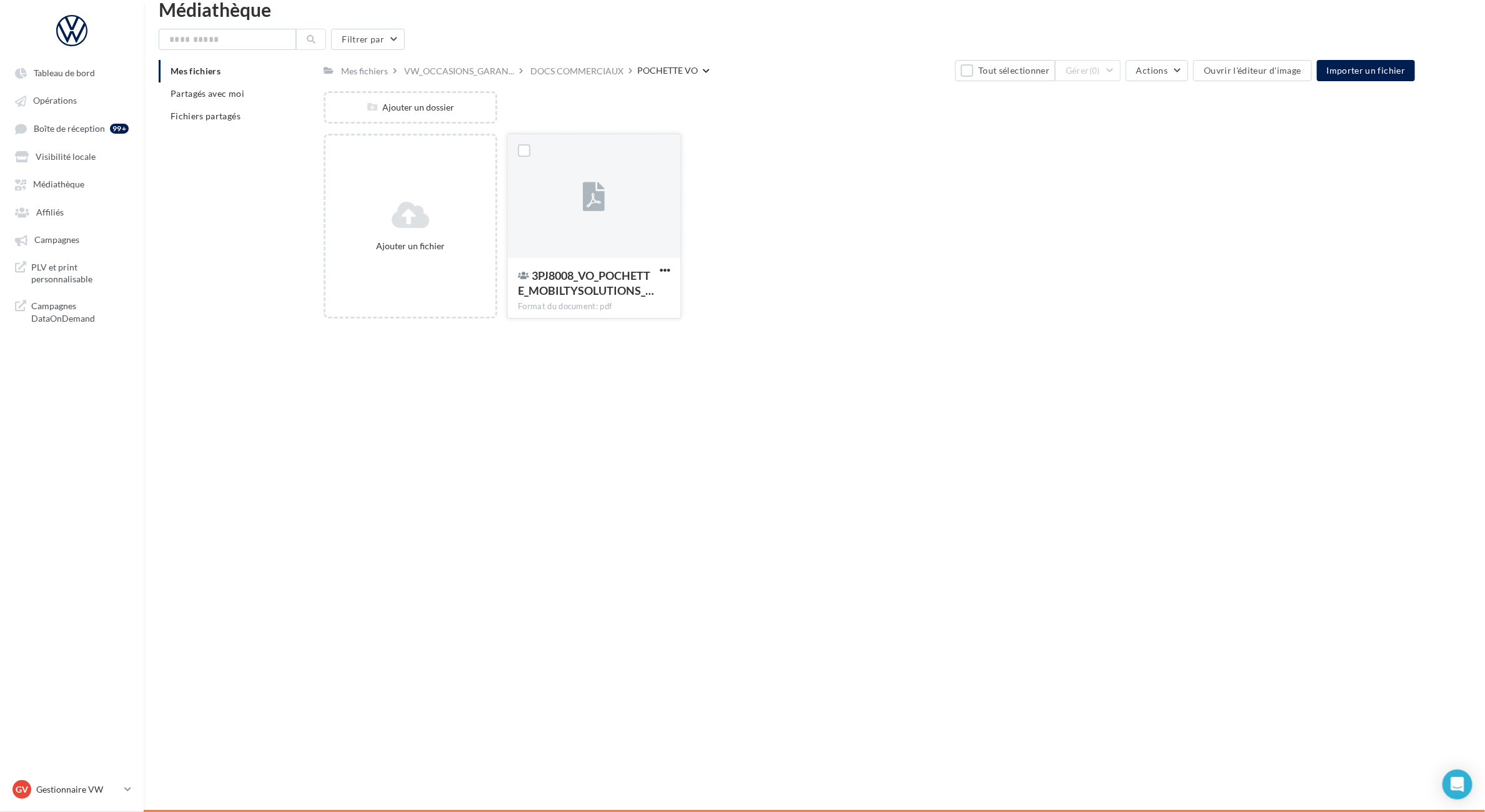 click at bounding box center (594, 197) 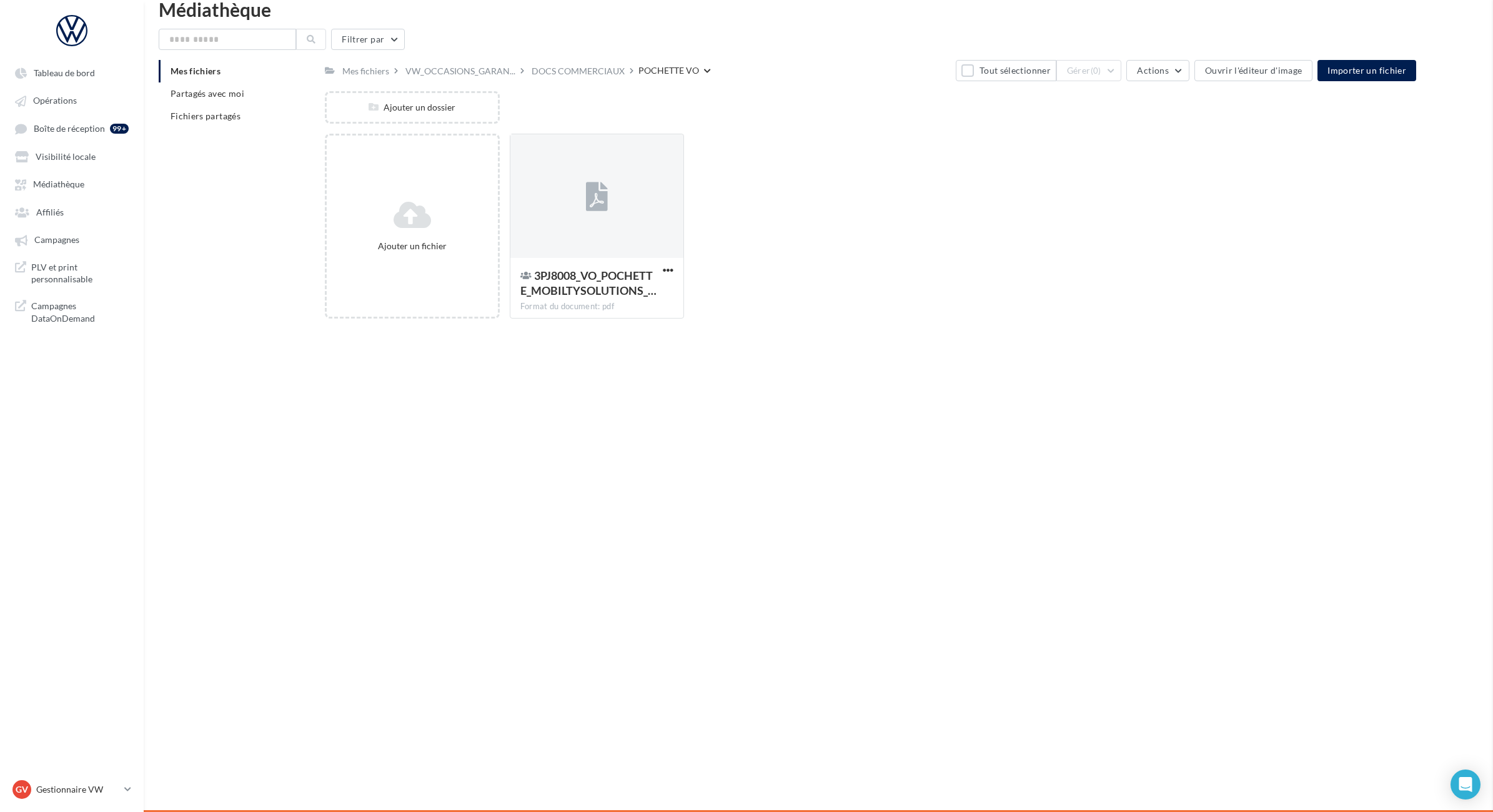 click at bounding box center (2240, 406) 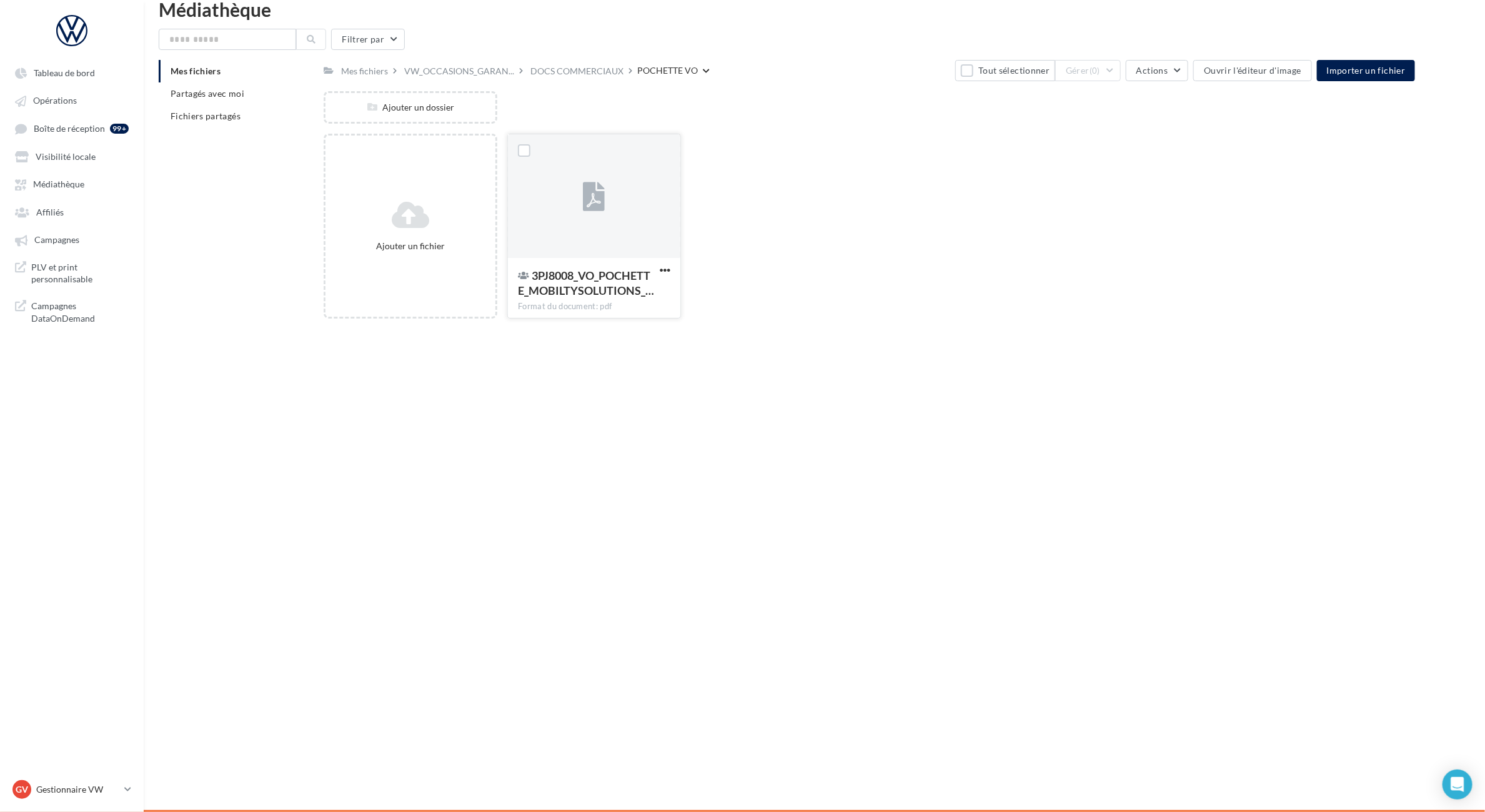 click at bounding box center [665, 271] 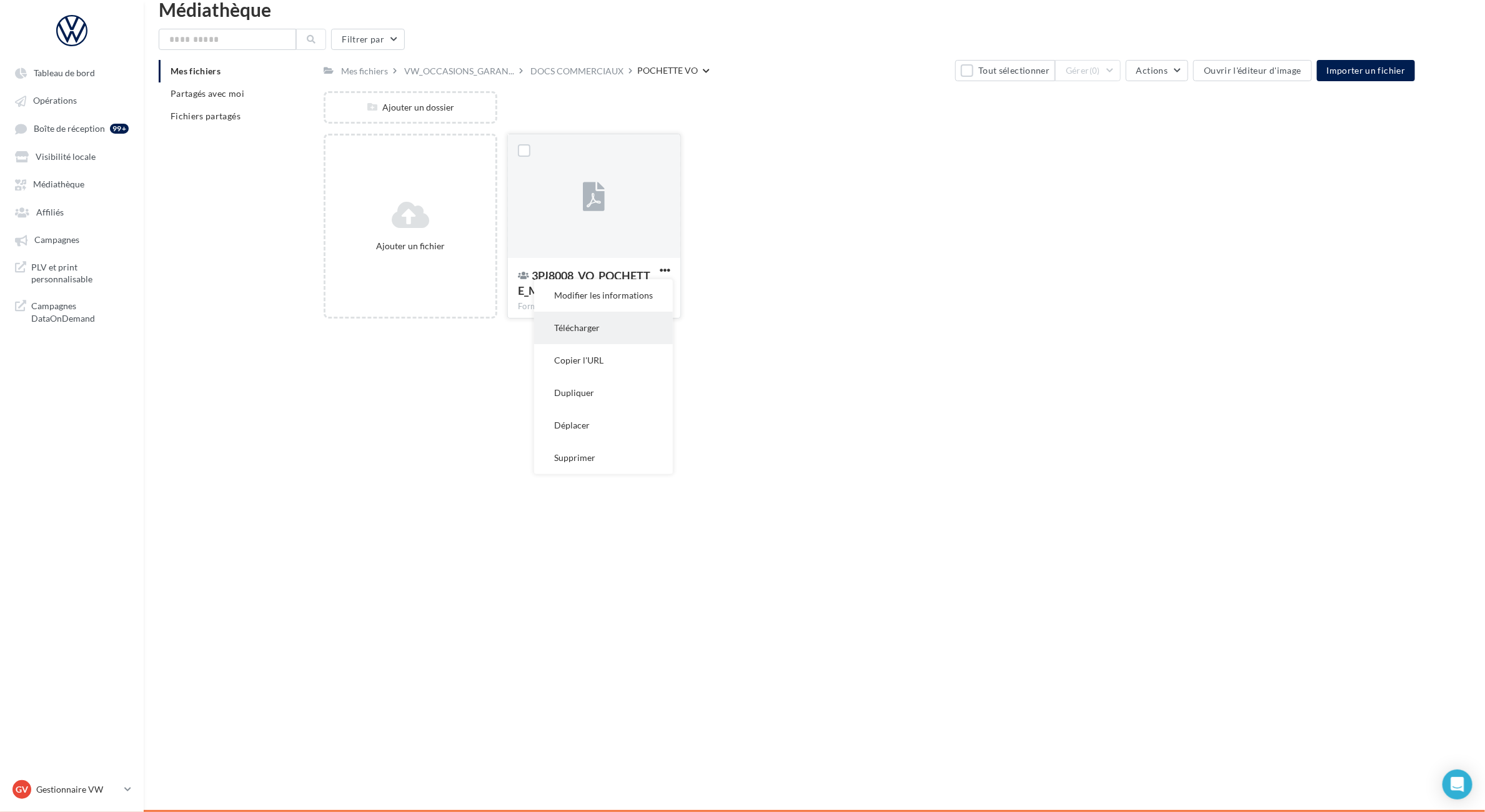 click on "Télécharger" at bounding box center (603, 295) 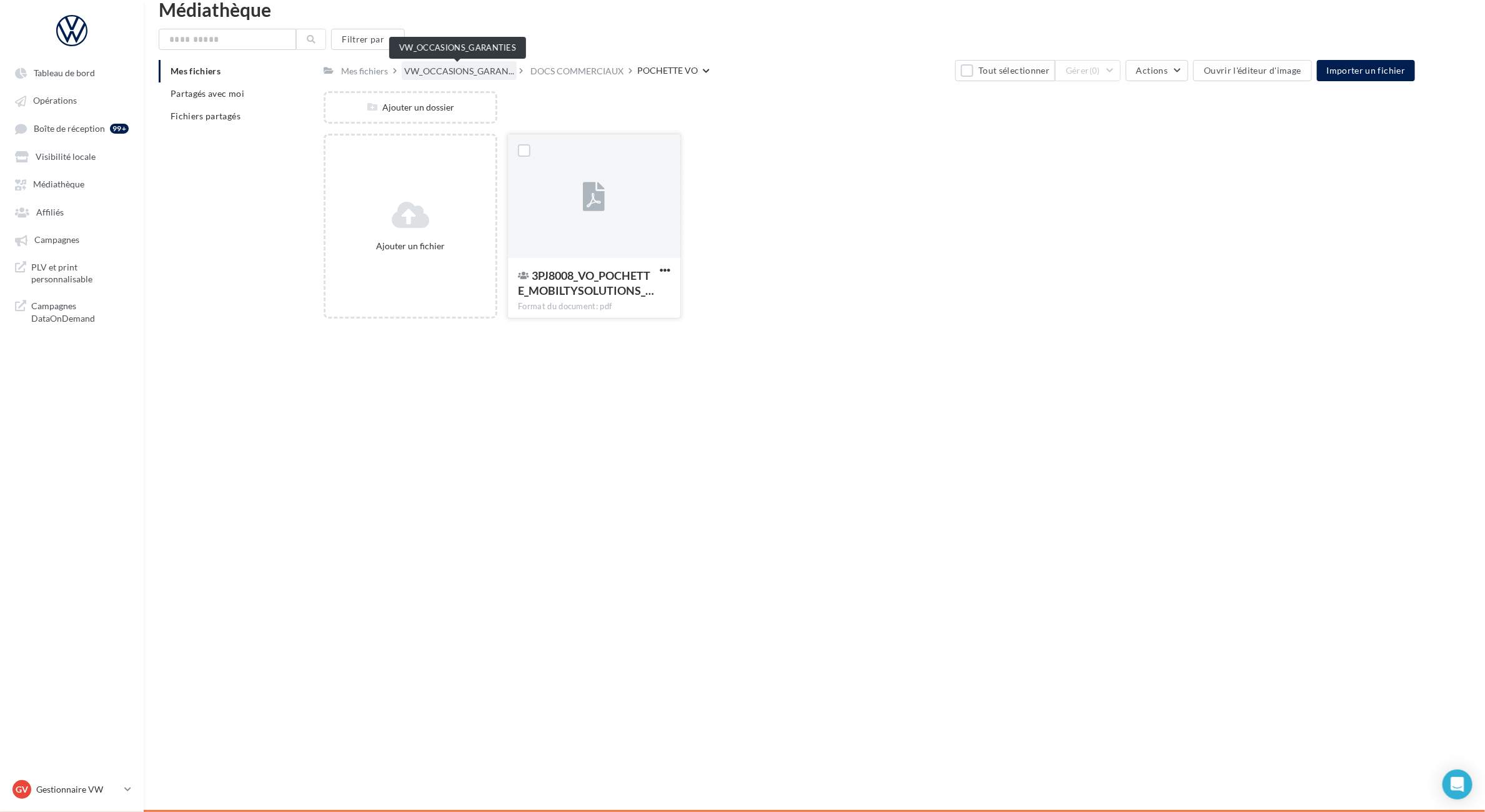 click on "VW_OCCASIONS_GARAN..." at bounding box center (459, 71) 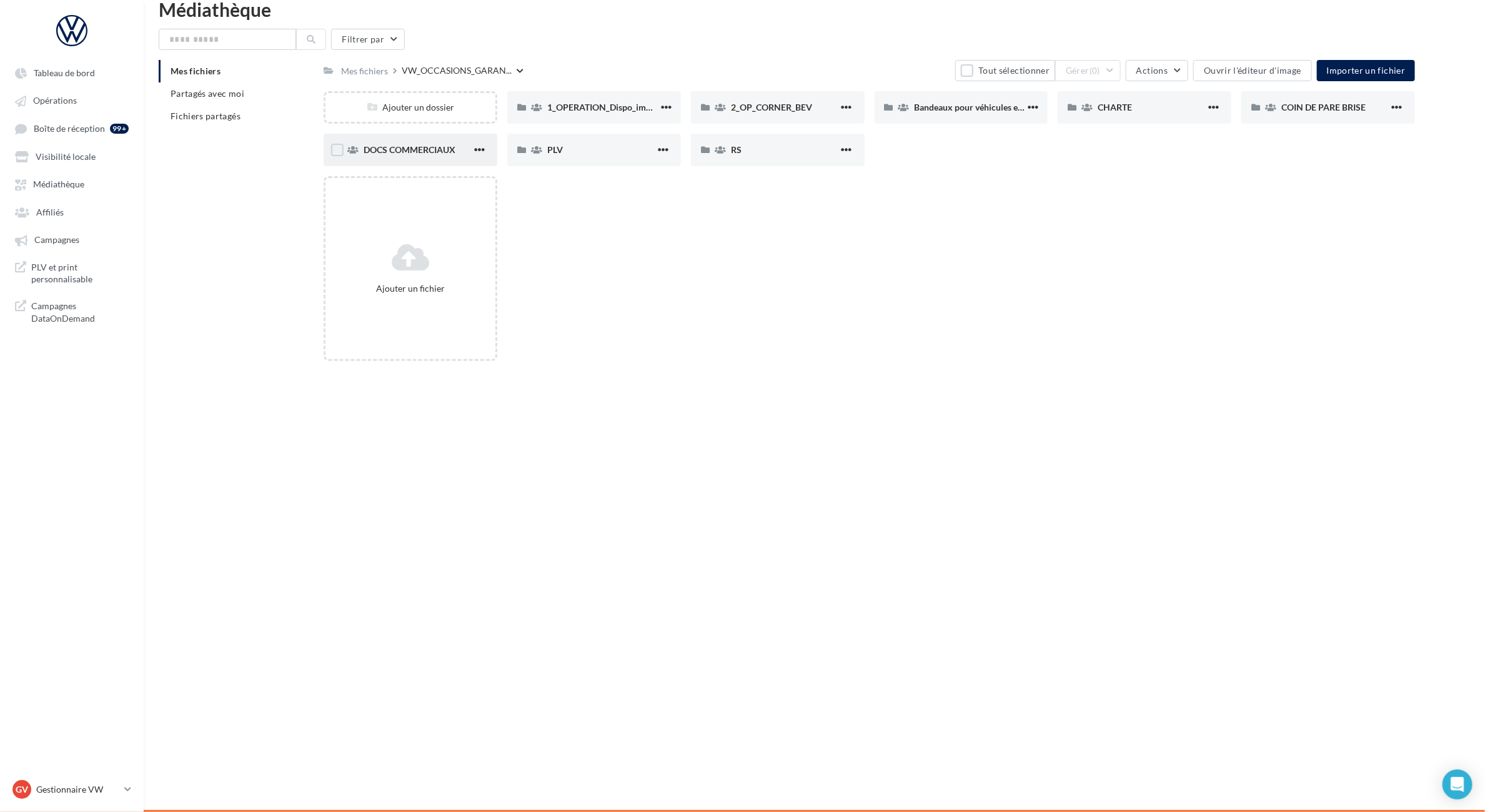 click on "DOCS COMMERCIAUX" at bounding box center [409, 149] 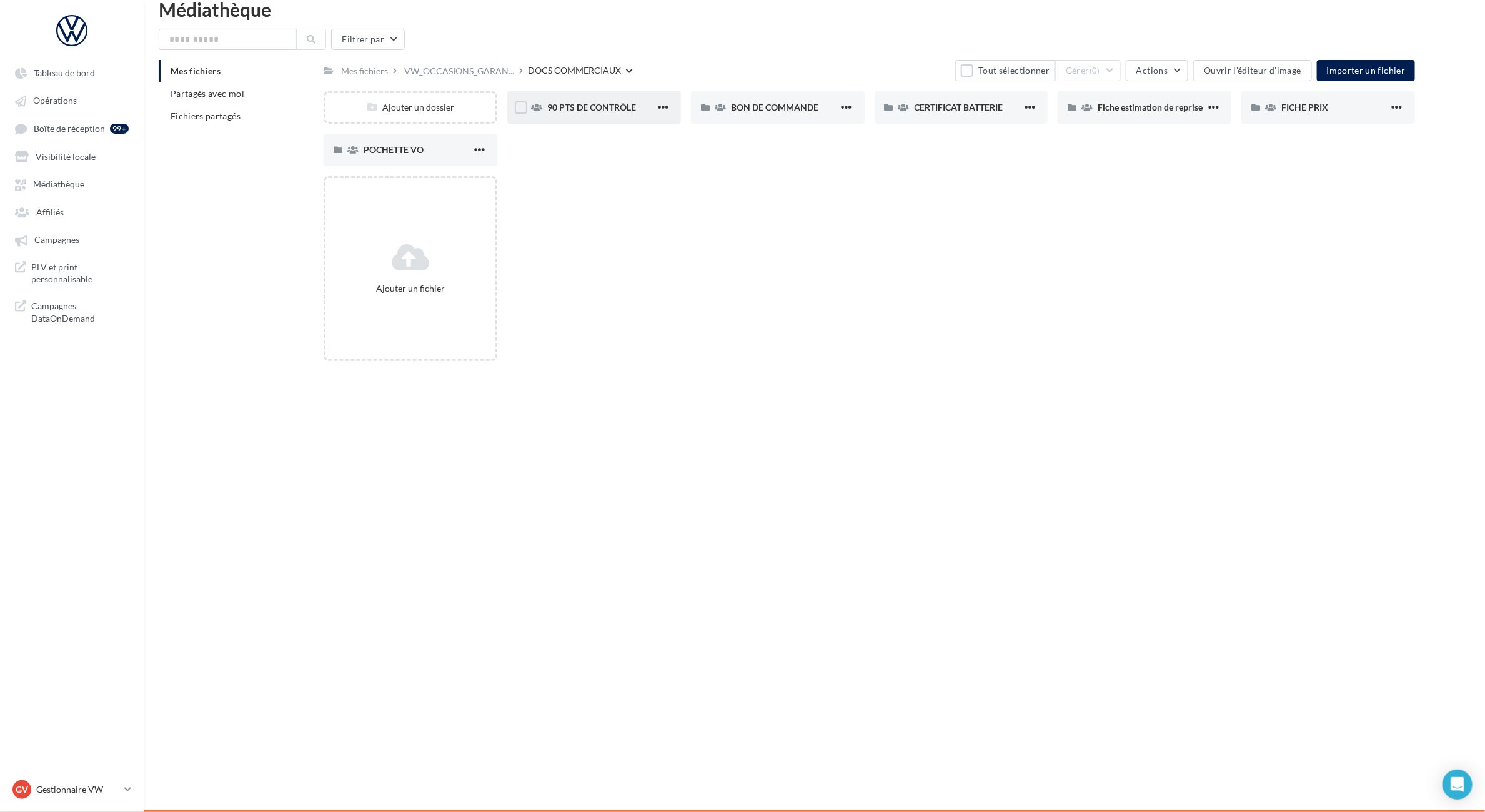 click on "90 PTS DE CONTRÔLE" at bounding box center (592, 107) 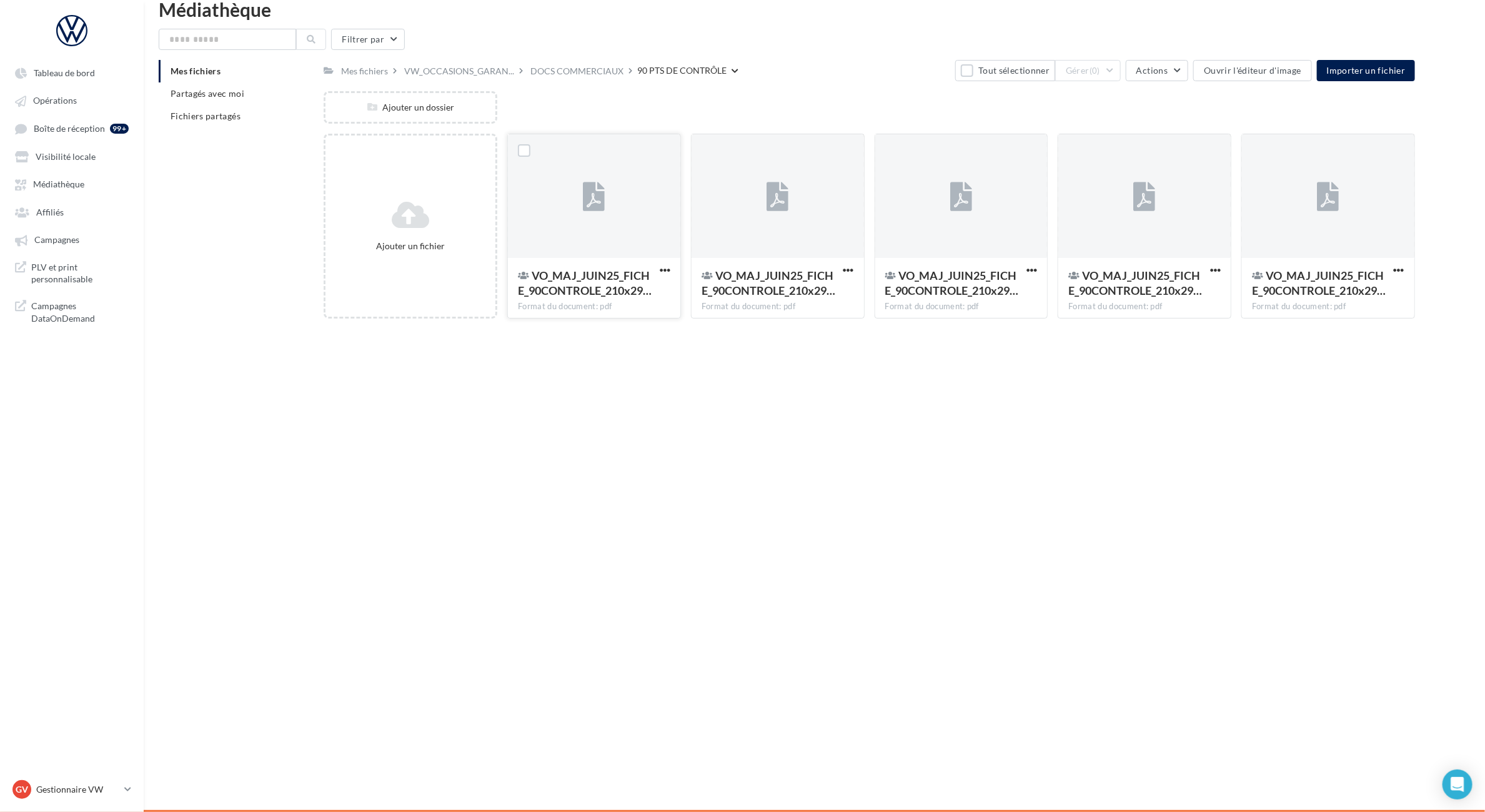 click at bounding box center [594, 197] 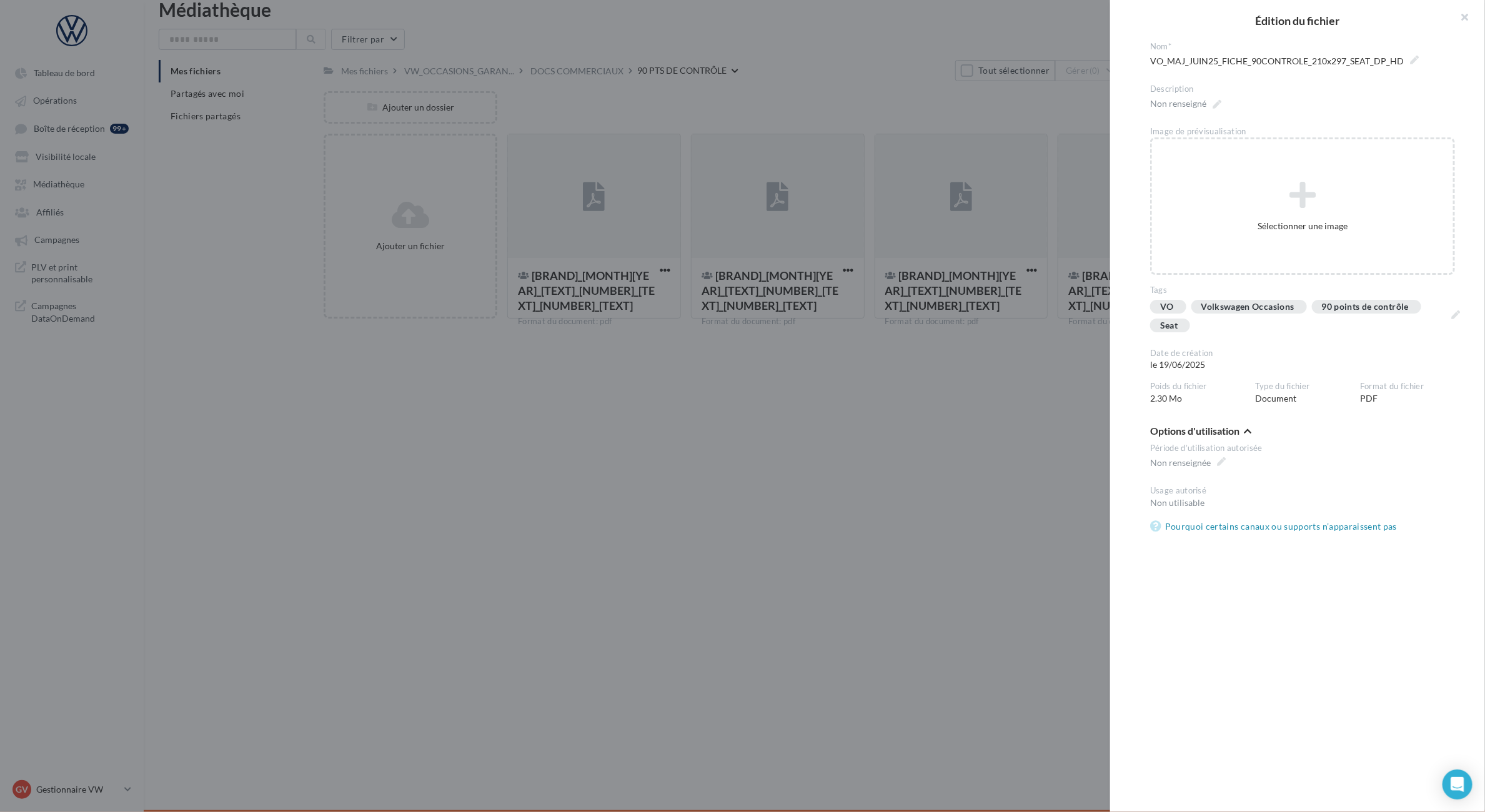 click at bounding box center [742, 406] 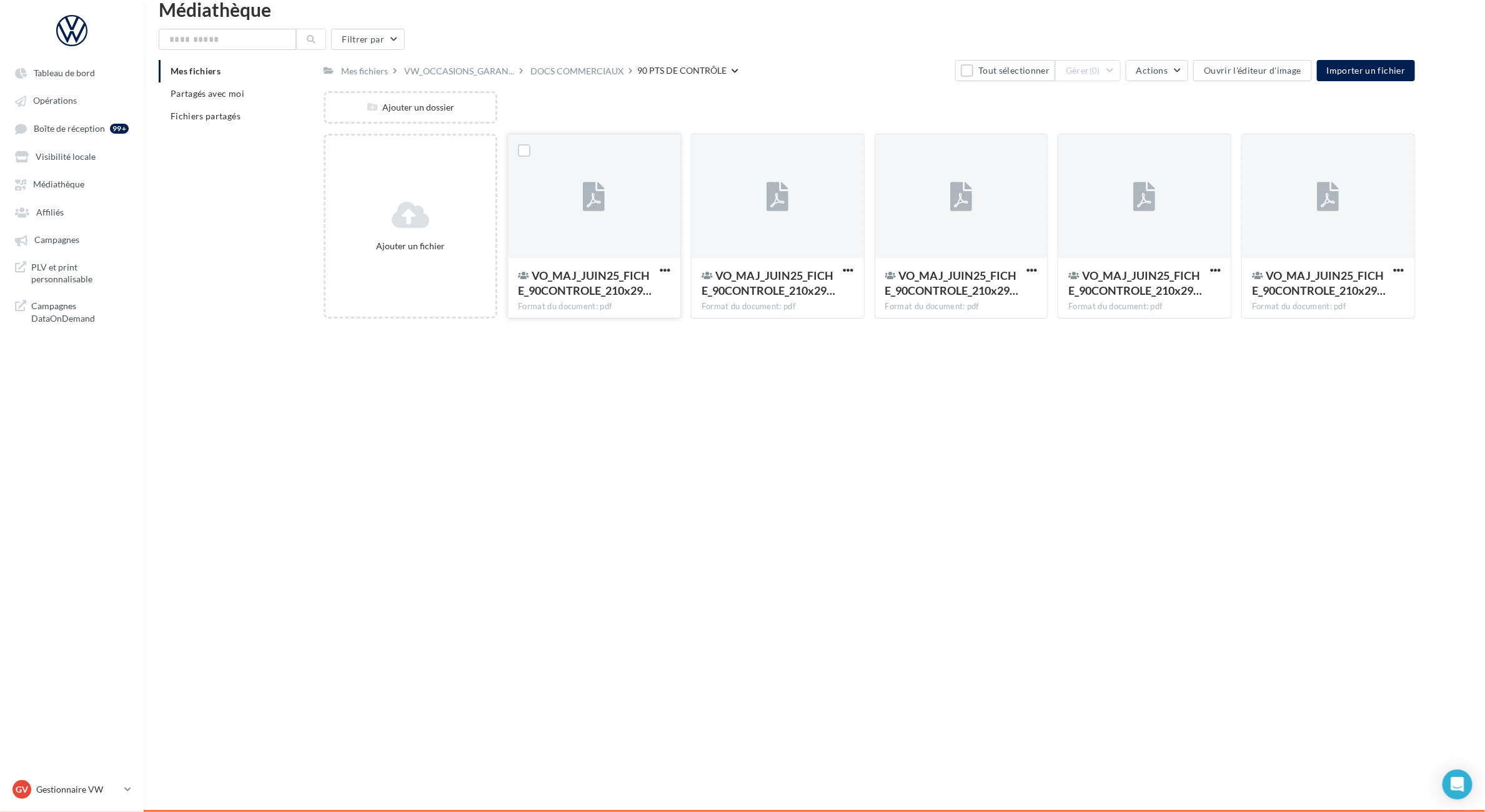 click at bounding box center [594, 197] 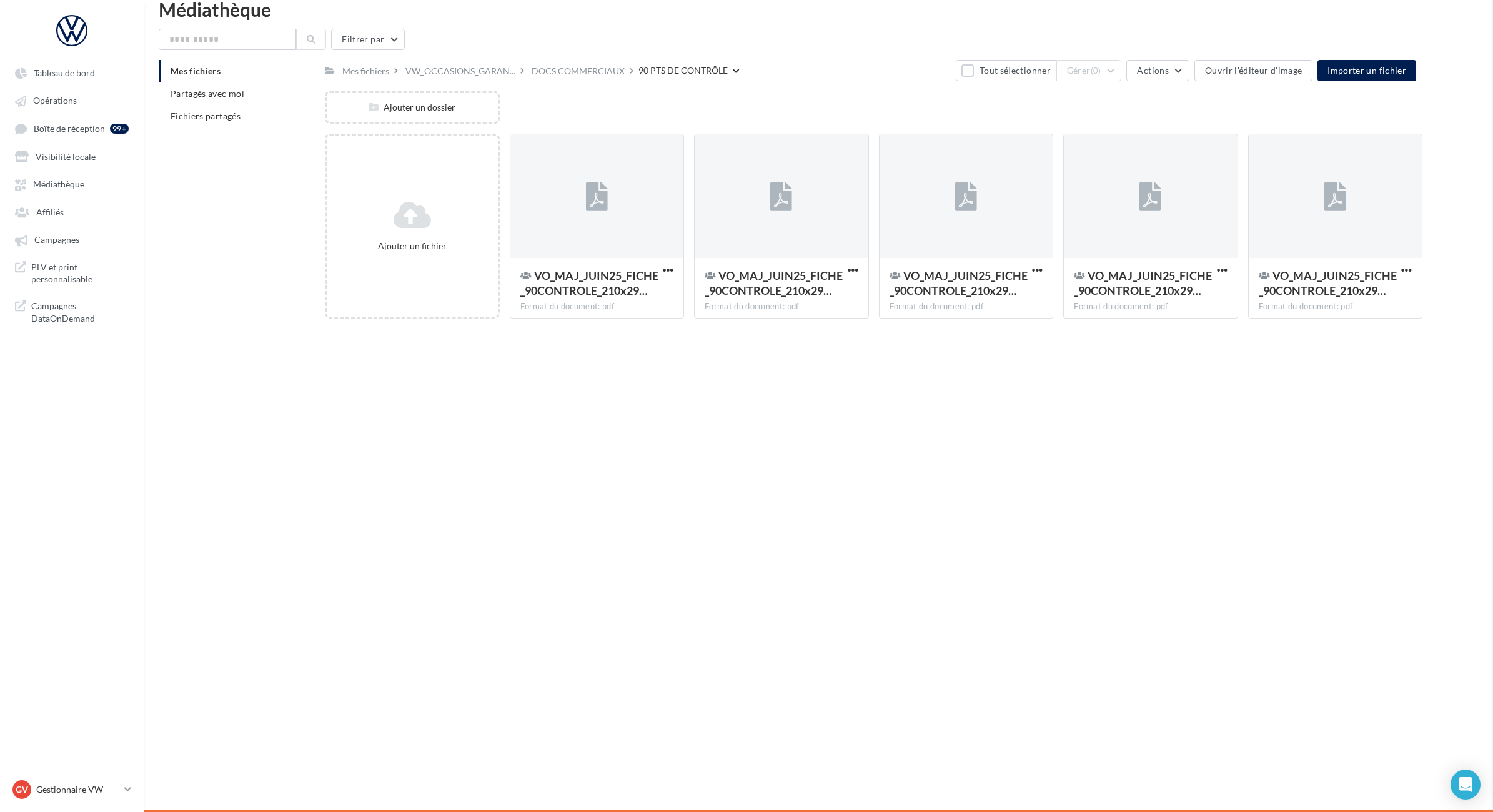 click at bounding box center (2240, 406) 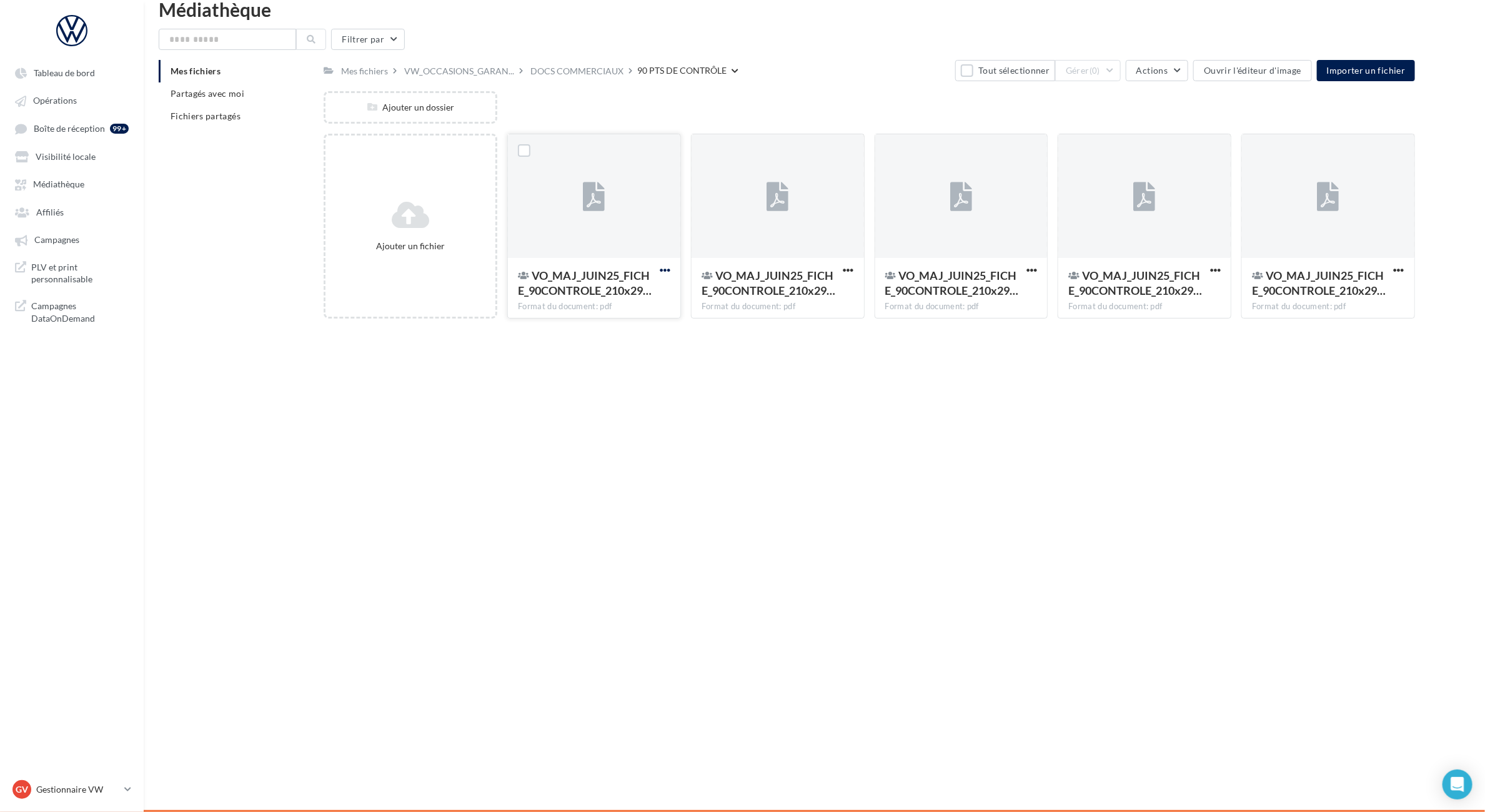click at bounding box center [665, 270] 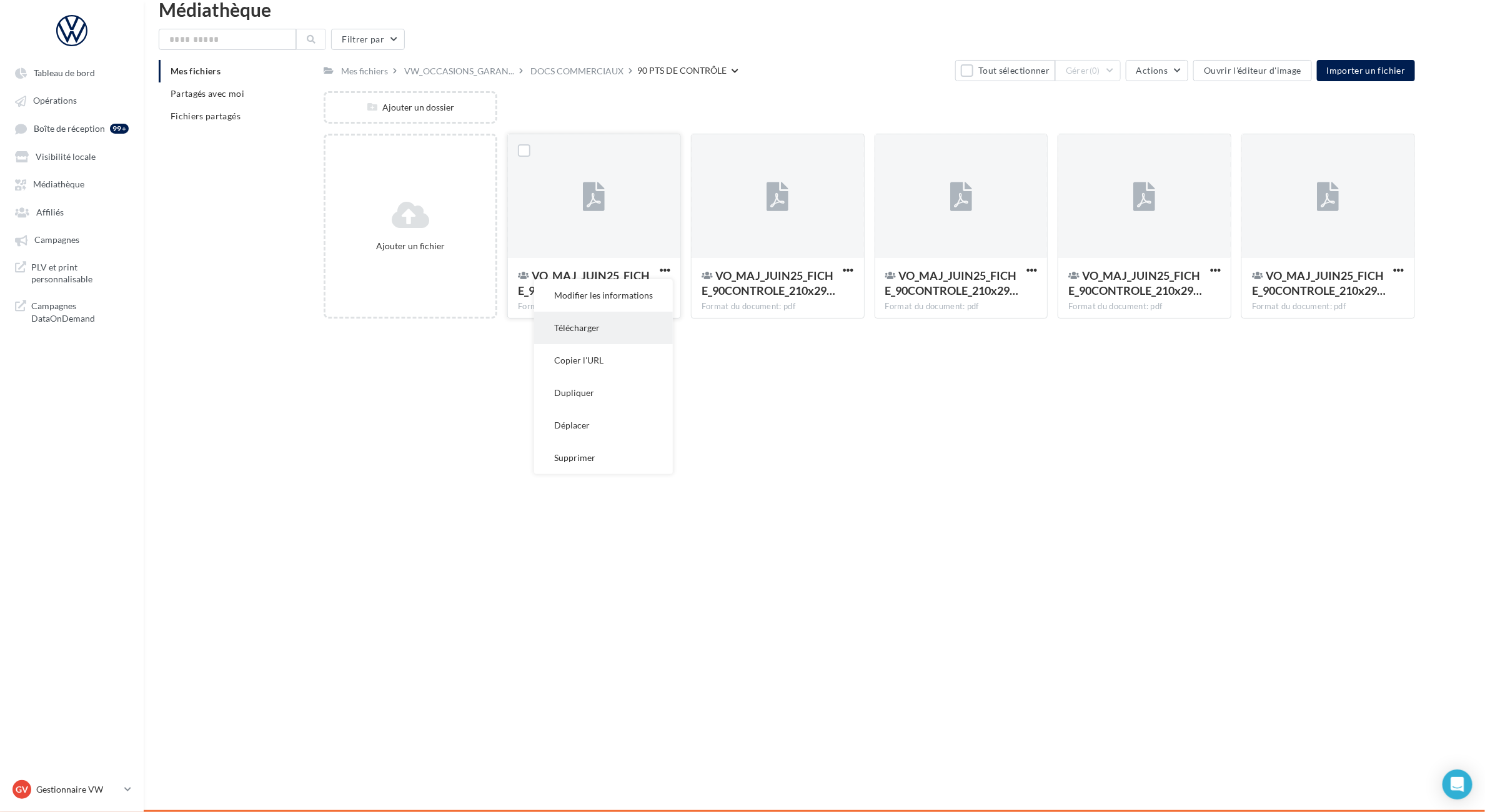 click on "Télécharger" at bounding box center [603, 295] 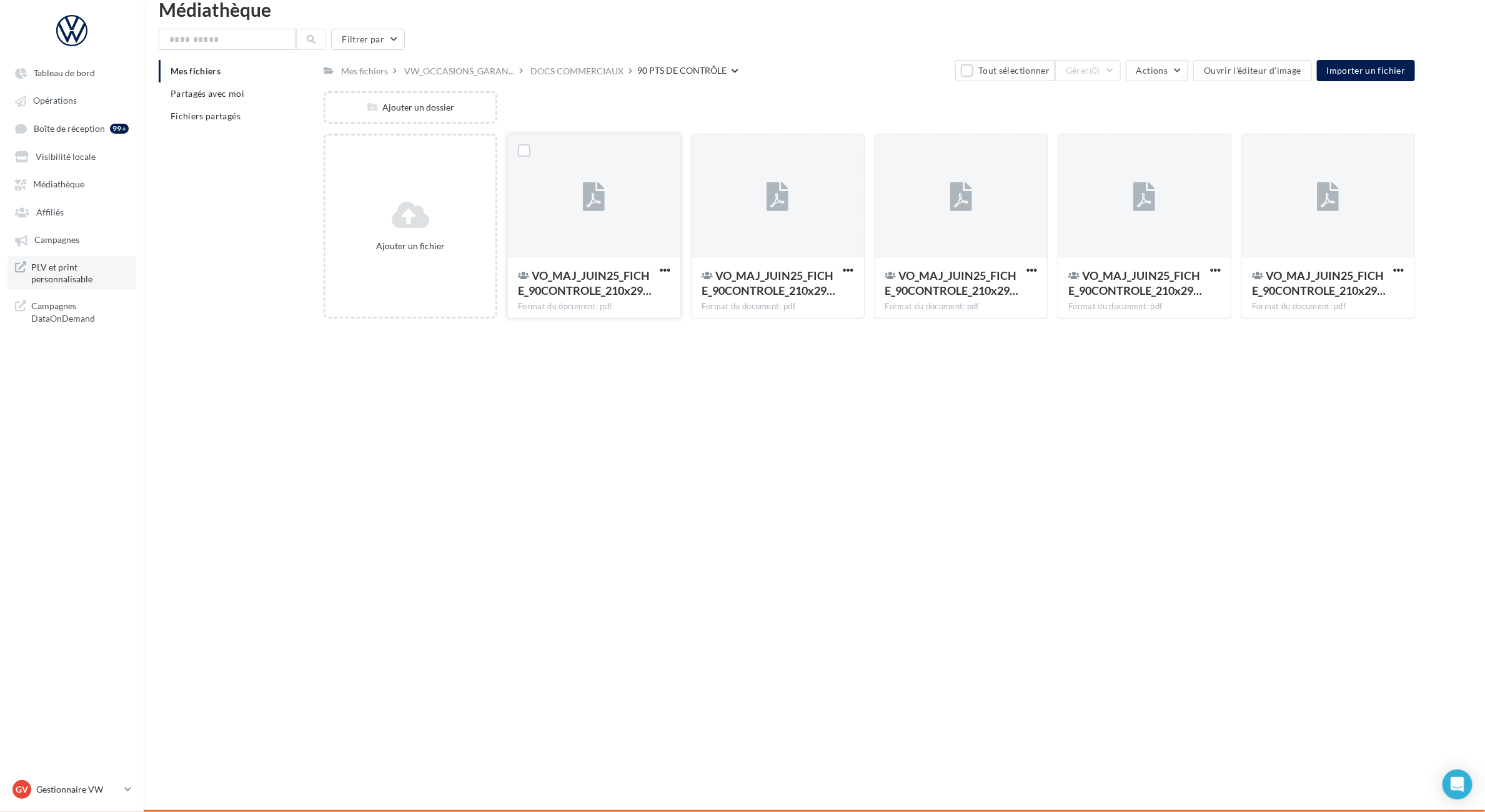 click on "PLV et print personnalisable" at bounding box center [80, 273] 